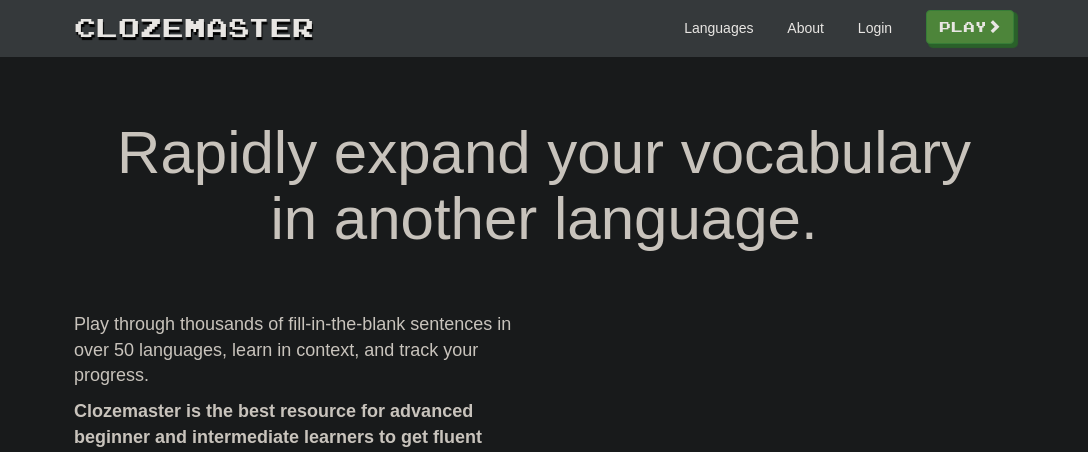 scroll, scrollTop: 0, scrollLeft: 0, axis: both 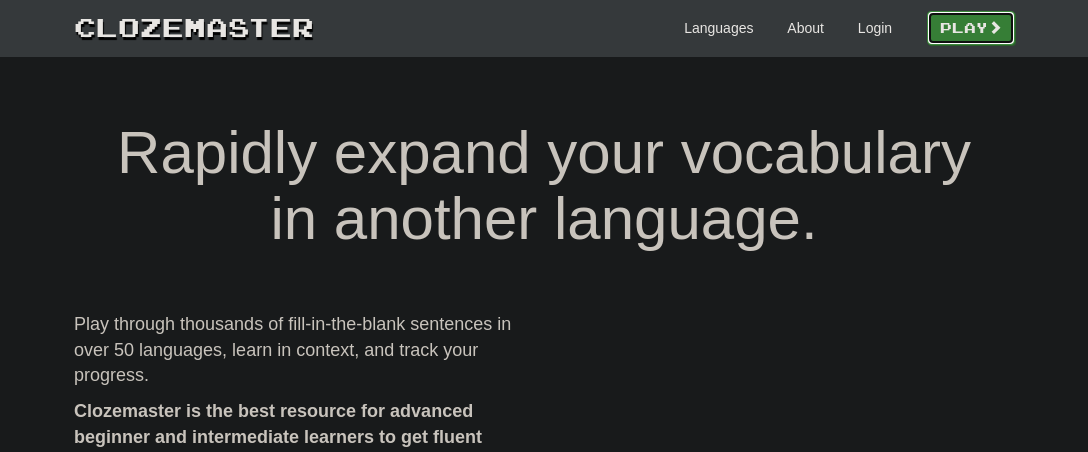 click on "Play" at bounding box center (971, 28) 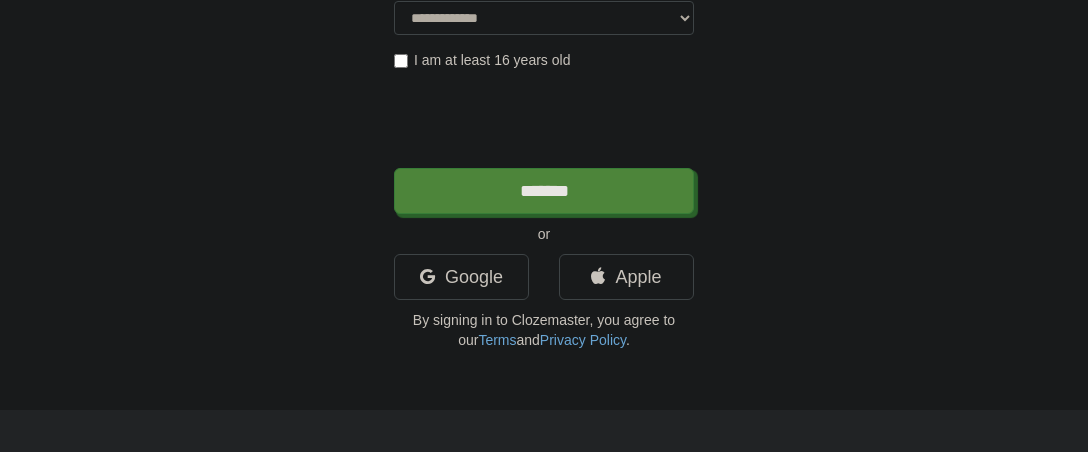 scroll, scrollTop: 413, scrollLeft: 0, axis: vertical 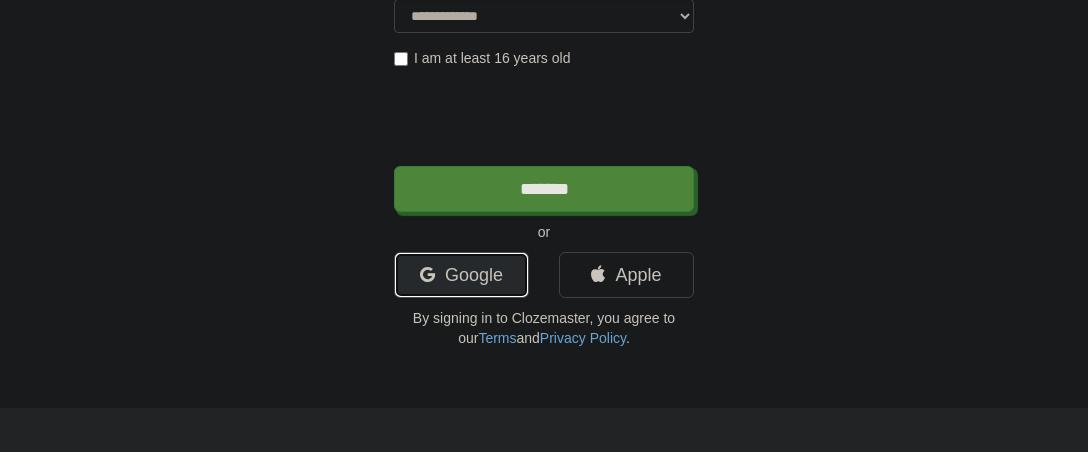 click on "Google" at bounding box center (461, 275) 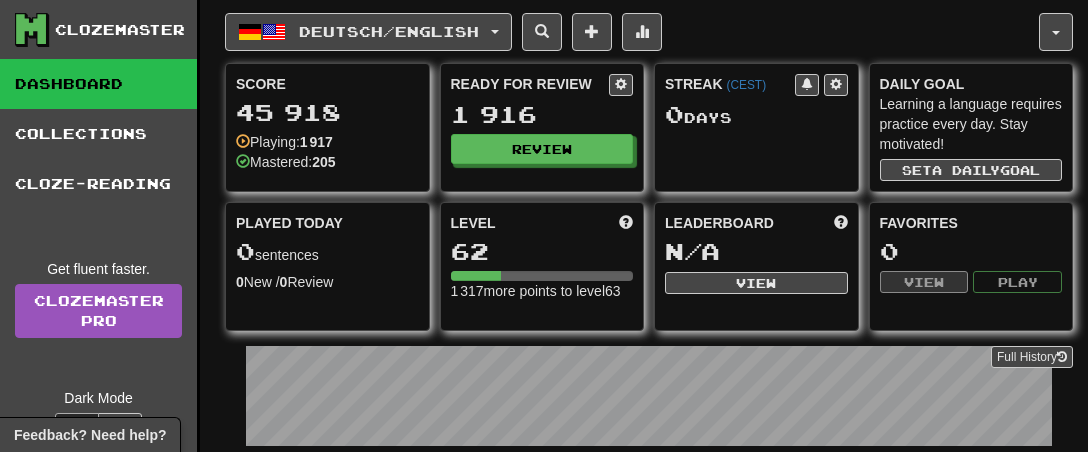 scroll, scrollTop: 0, scrollLeft: 0, axis: both 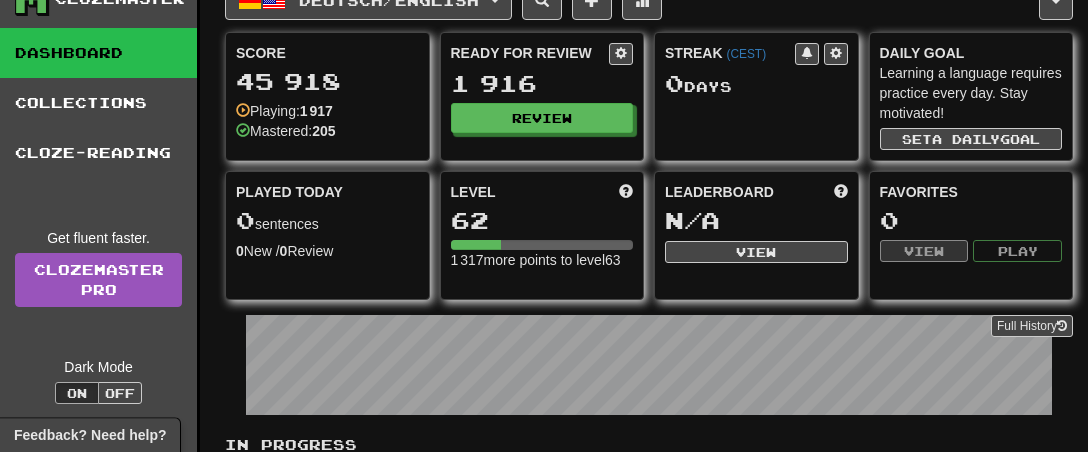 click on "1 917" at bounding box center (316, 111) 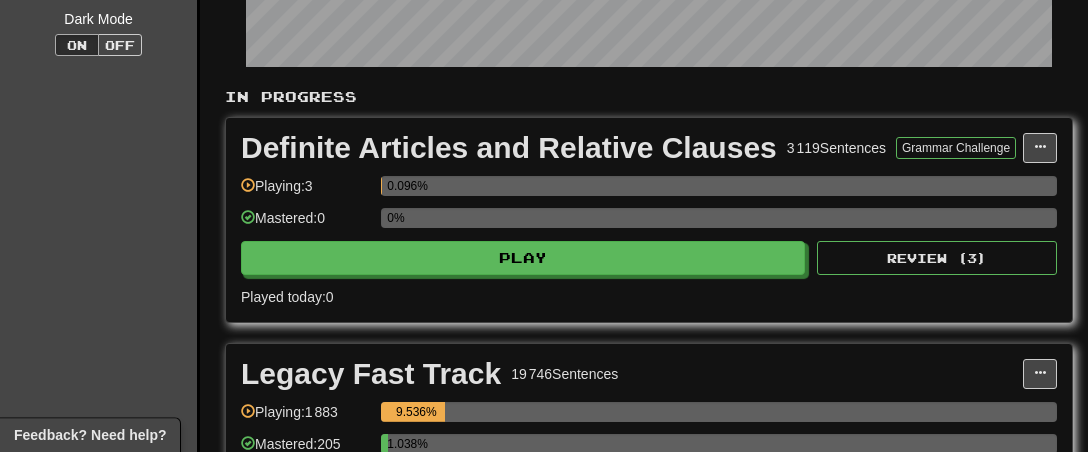scroll, scrollTop: 0, scrollLeft: 0, axis: both 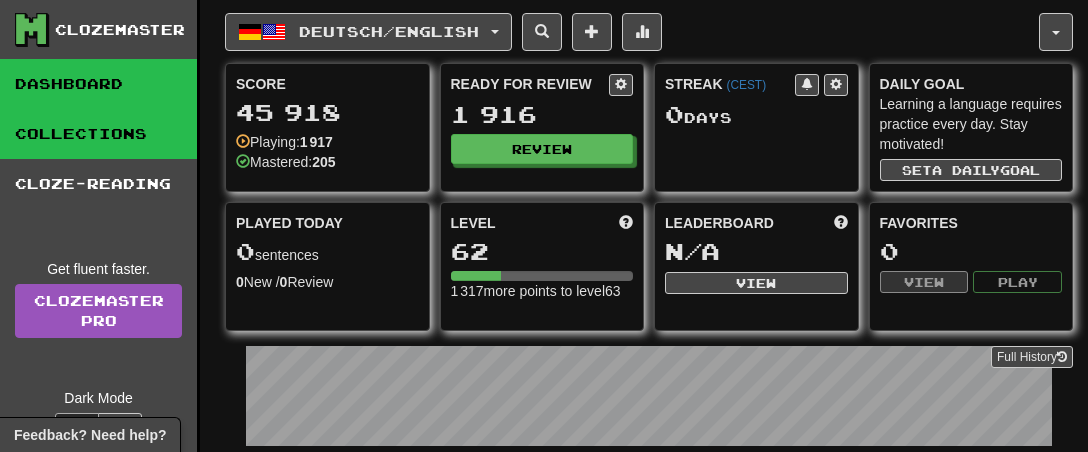 click on "Collections" at bounding box center (98, 134) 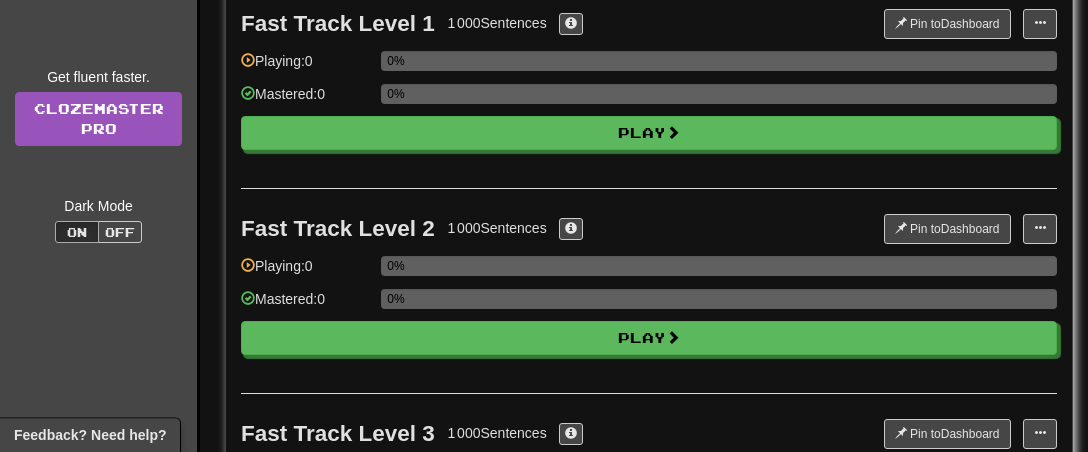 scroll, scrollTop: 0, scrollLeft: 0, axis: both 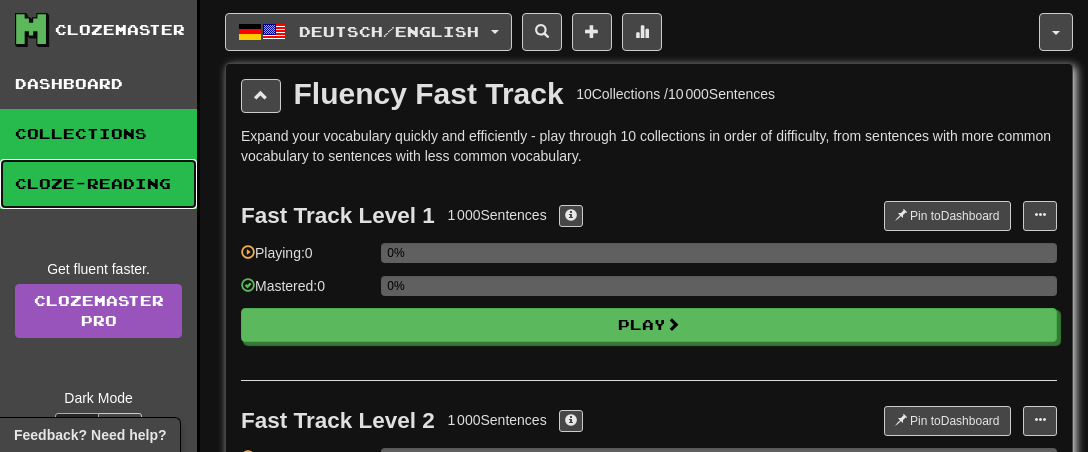 click on "Cloze-Reading" at bounding box center [98, 184] 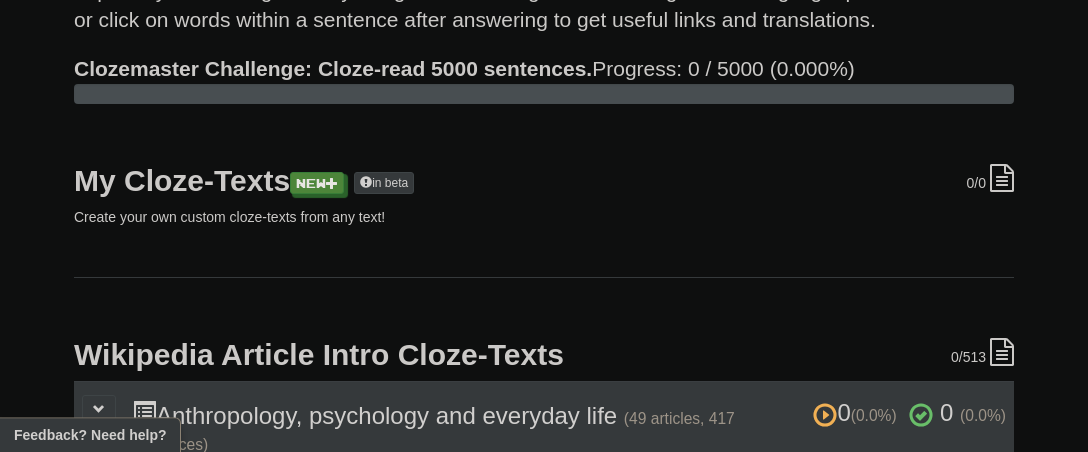 scroll, scrollTop: 0, scrollLeft: 0, axis: both 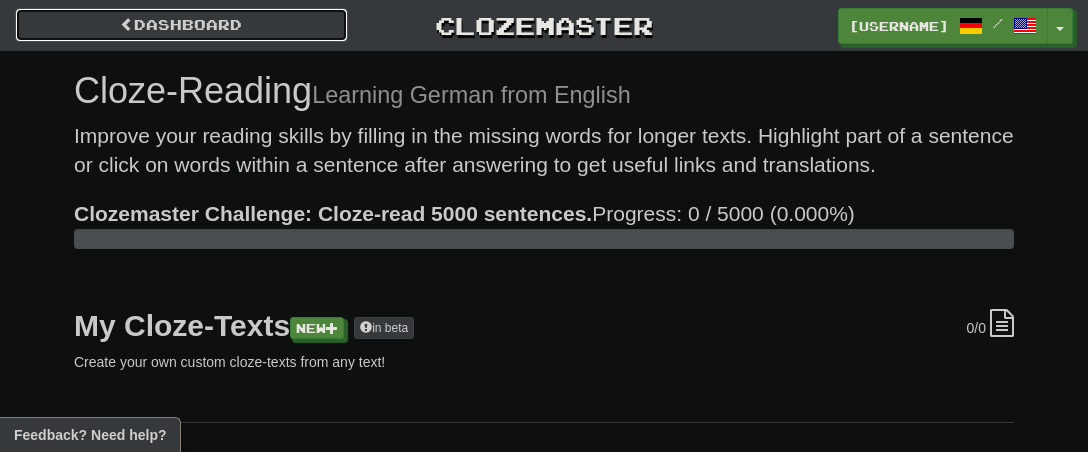 click on "Dashboard" at bounding box center [181, 25] 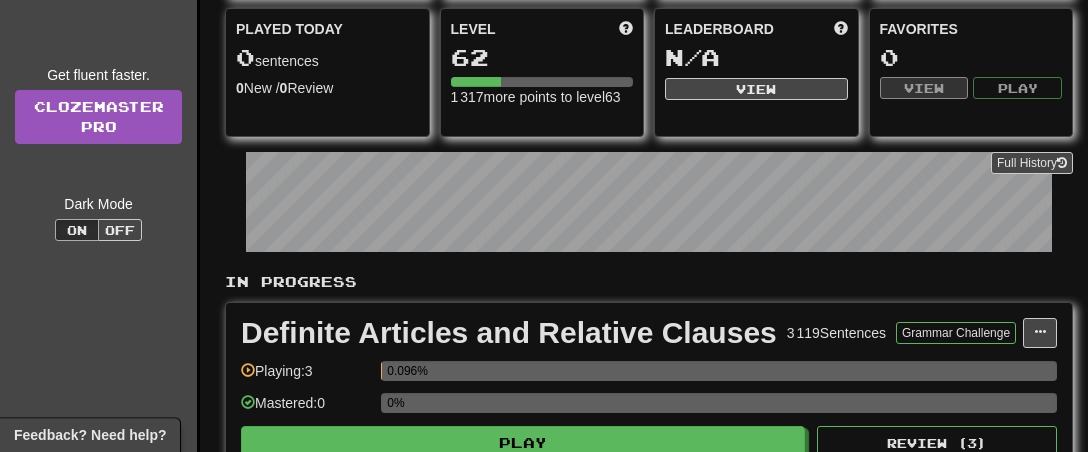 scroll, scrollTop: 197, scrollLeft: 0, axis: vertical 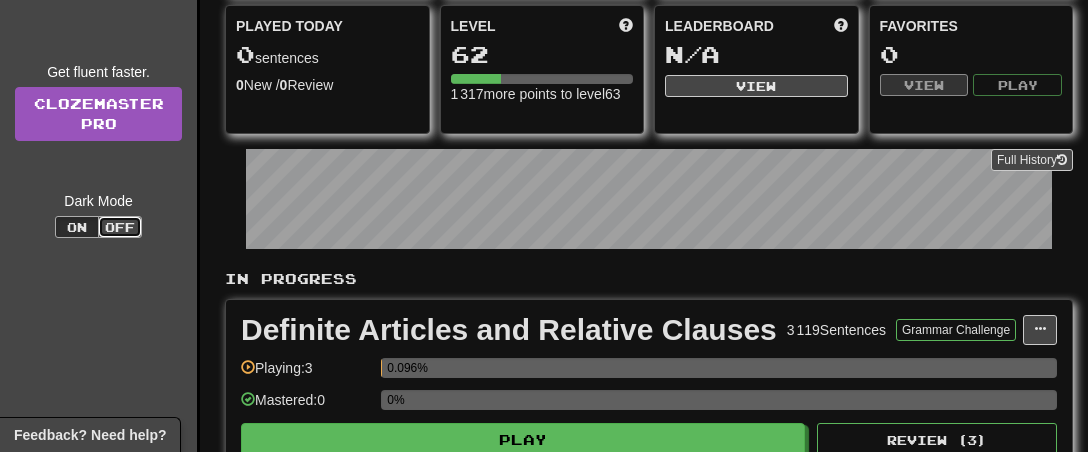 click on "Off" at bounding box center (120, 227) 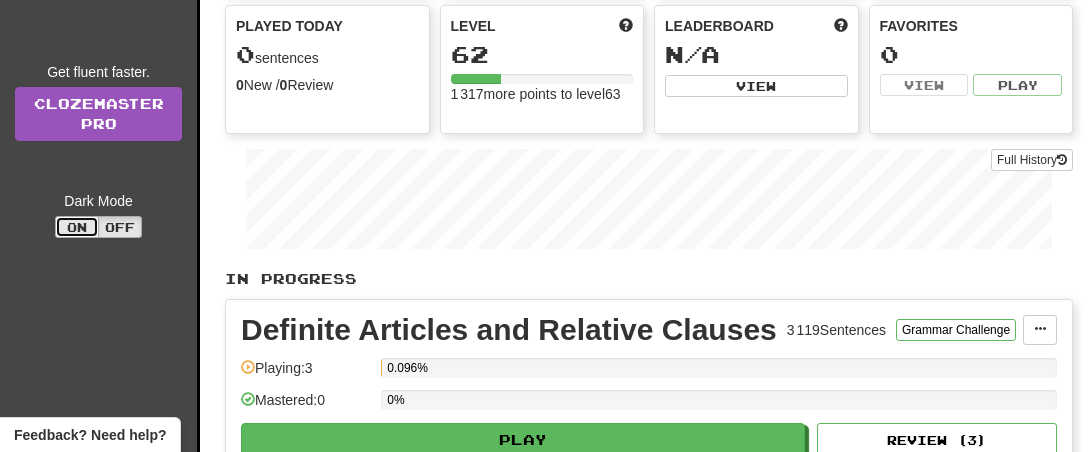 click on "On" at bounding box center (77, 227) 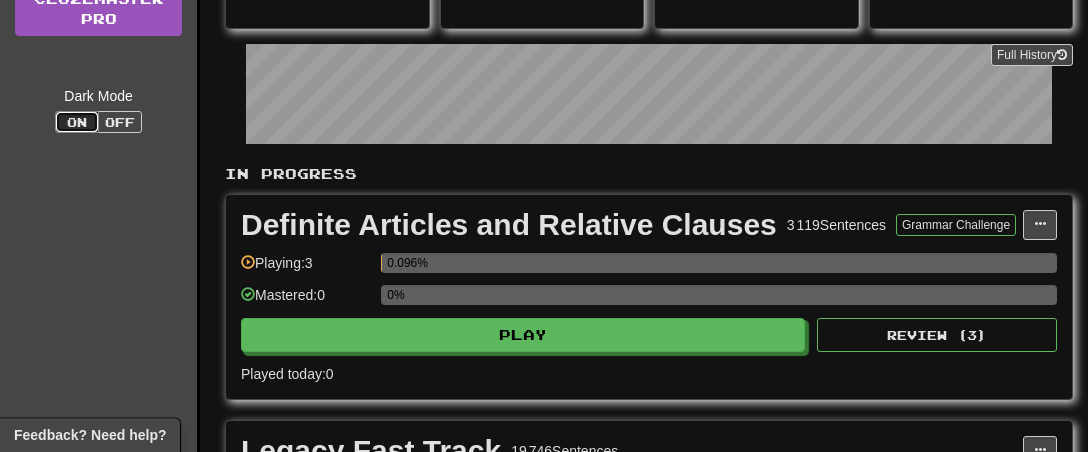 scroll, scrollTop: 303, scrollLeft: 0, axis: vertical 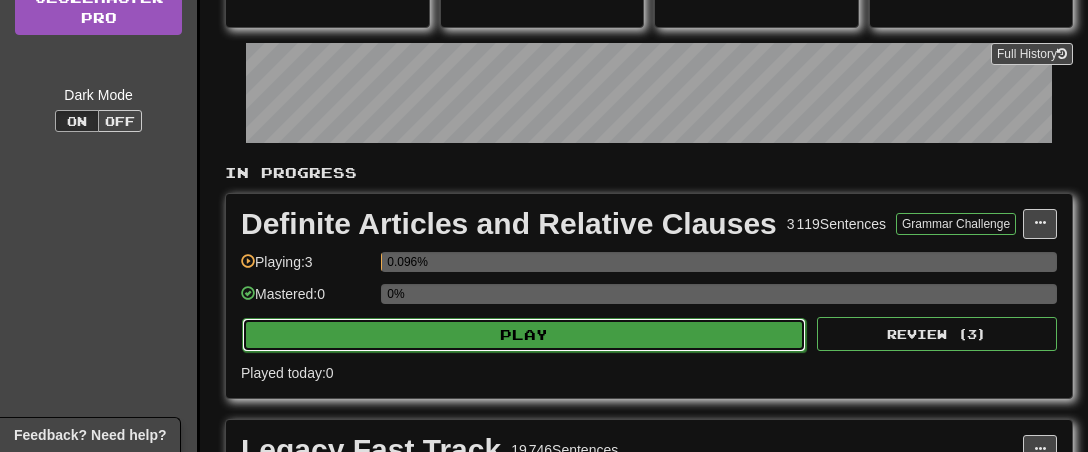 click on "Play" at bounding box center (524, 335) 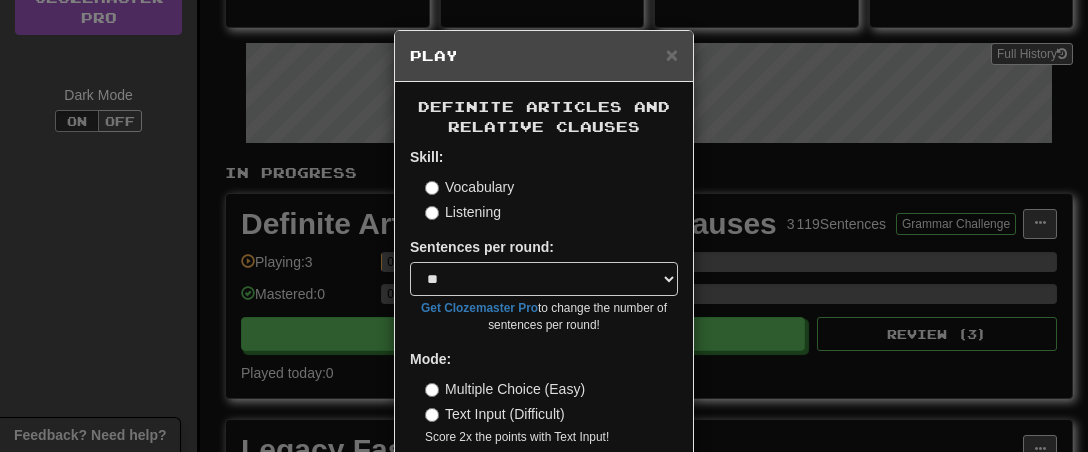 scroll, scrollTop: 89, scrollLeft: 0, axis: vertical 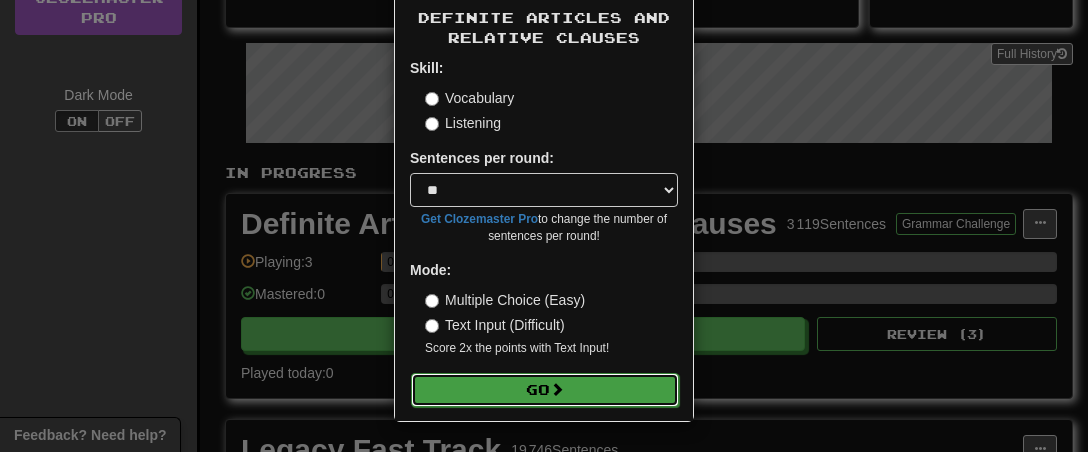 click on "Go" at bounding box center [545, 390] 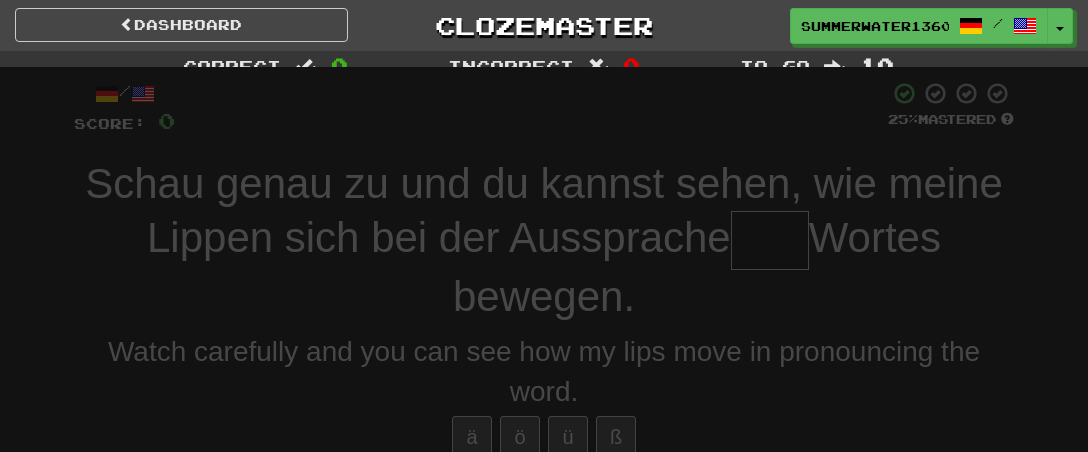 scroll, scrollTop: 0, scrollLeft: 0, axis: both 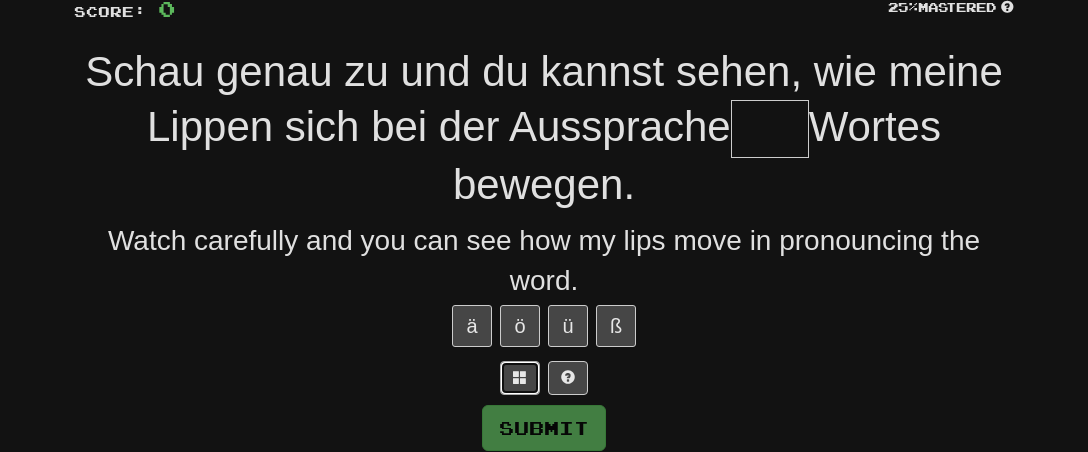 click at bounding box center [520, 377] 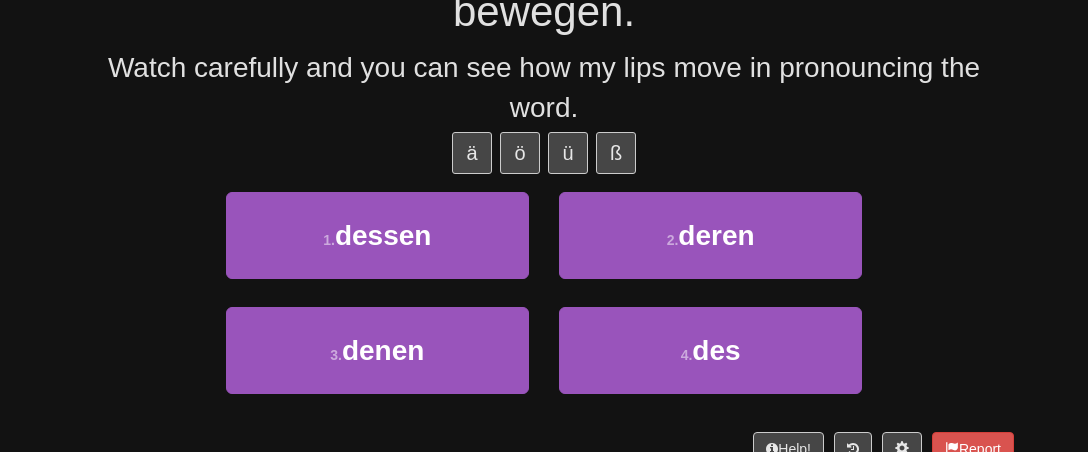 scroll, scrollTop: 246, scrollLeft: 0, axis: vertical 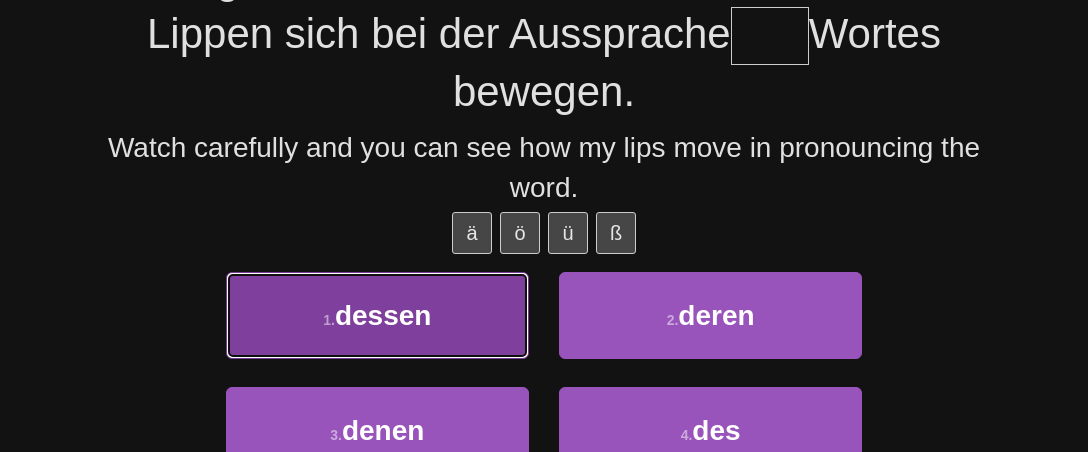 click on "1 .  dessen" at bounding box center [377, 315] 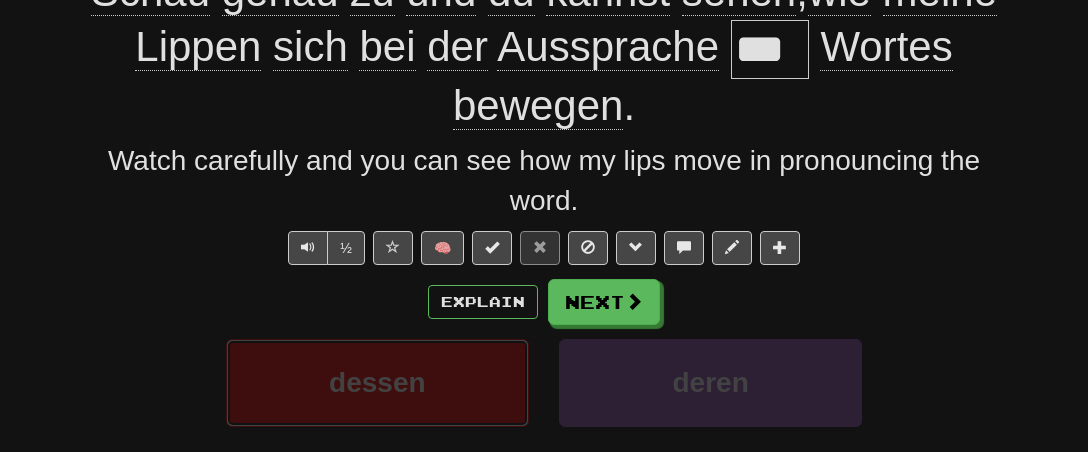scroll, scrollTop: 259, scrollLeft: 0, axis: vertical 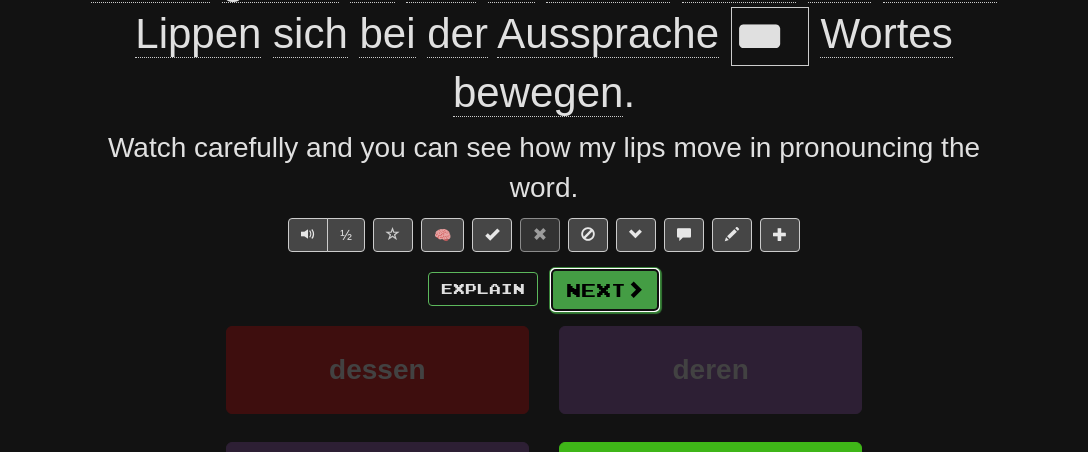 click on "Next" at bounding box center (605, 290) 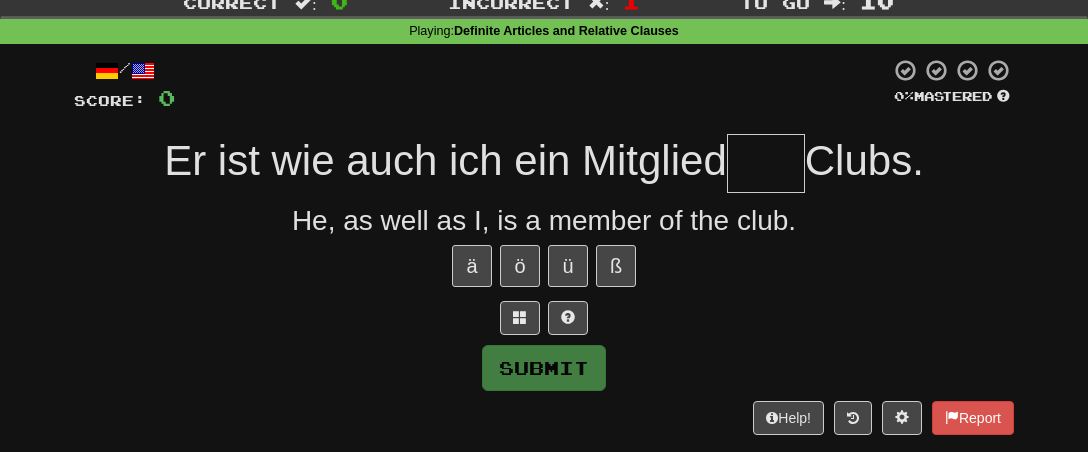 scroll, scrollTop: 66, scrollLeft: 0, axis: vertical 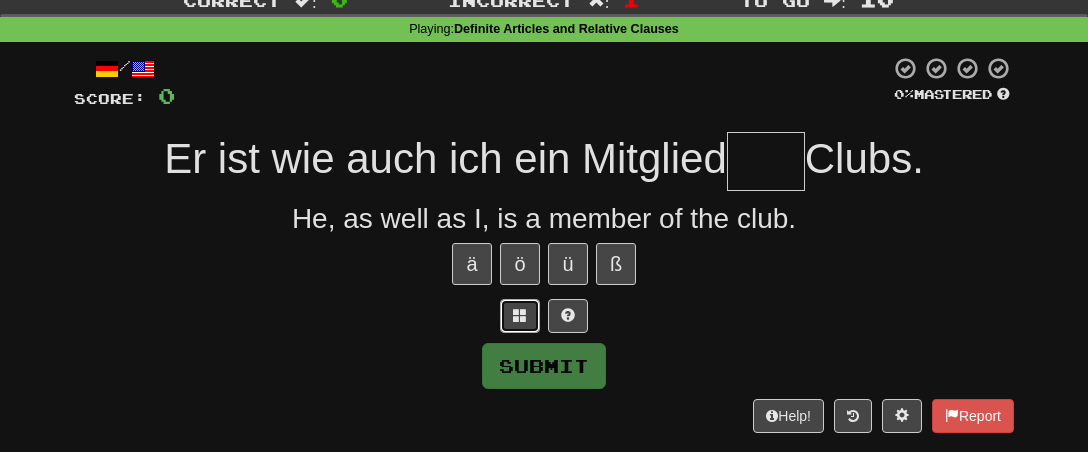 click at bounding box center (520, 315) 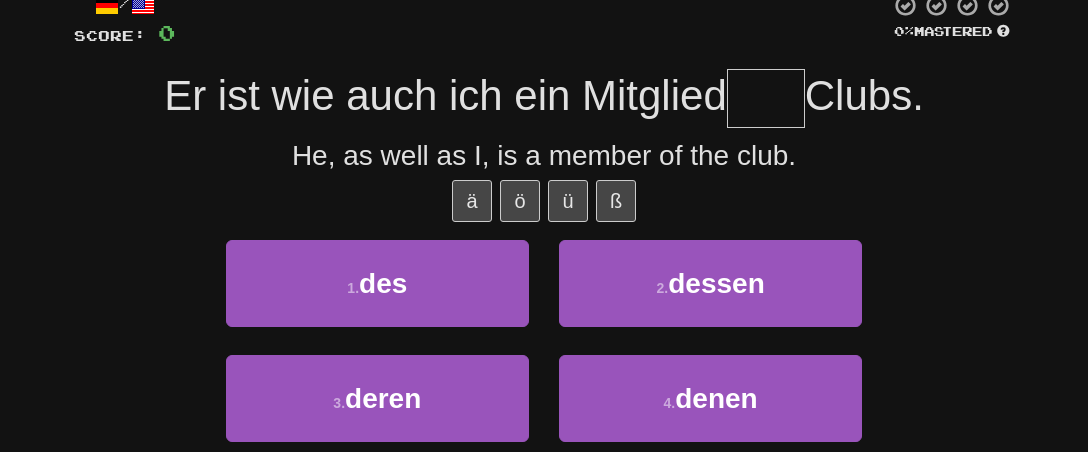 scroll, scrollTop: 134, scrollLeft: 0, axis: vertical 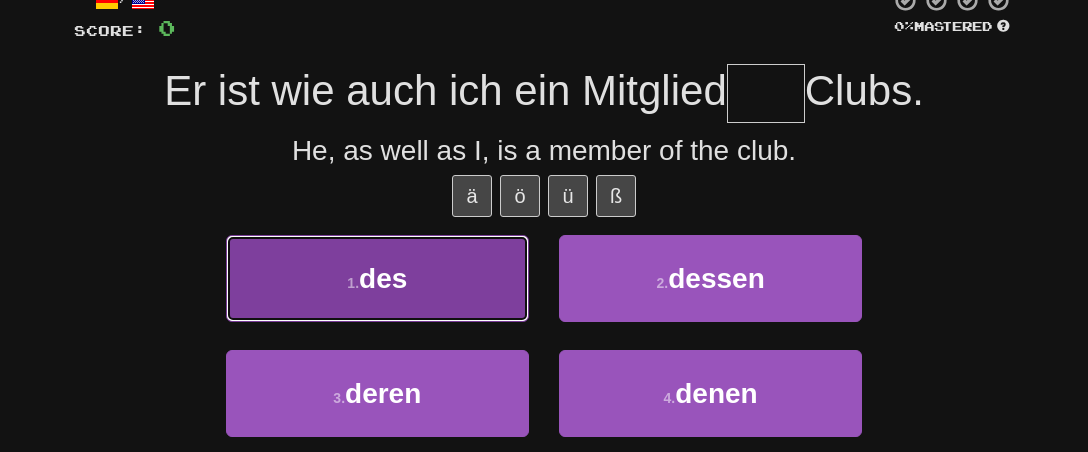 click on "1 .  des" at bounding box center (377, 278) 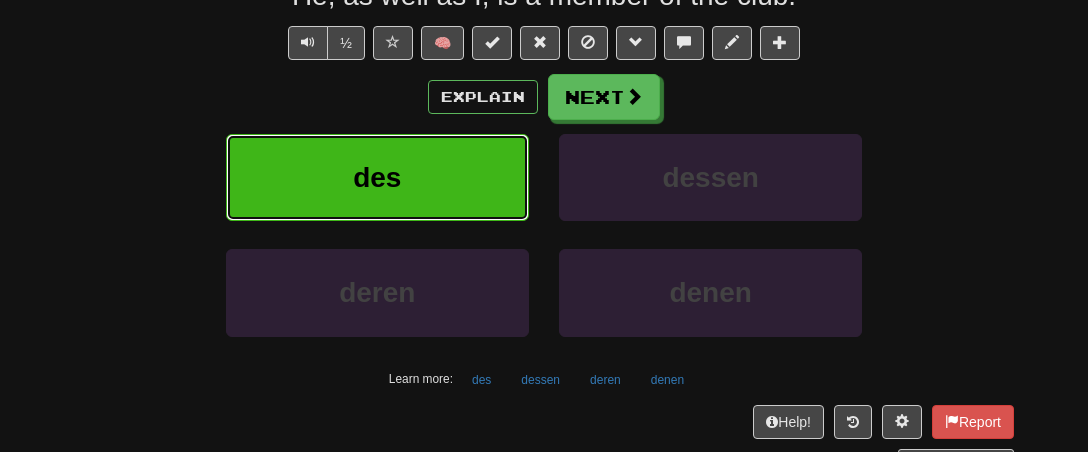 scroll, scrollTop: 306, scrollLeft: 0, axis: vertical 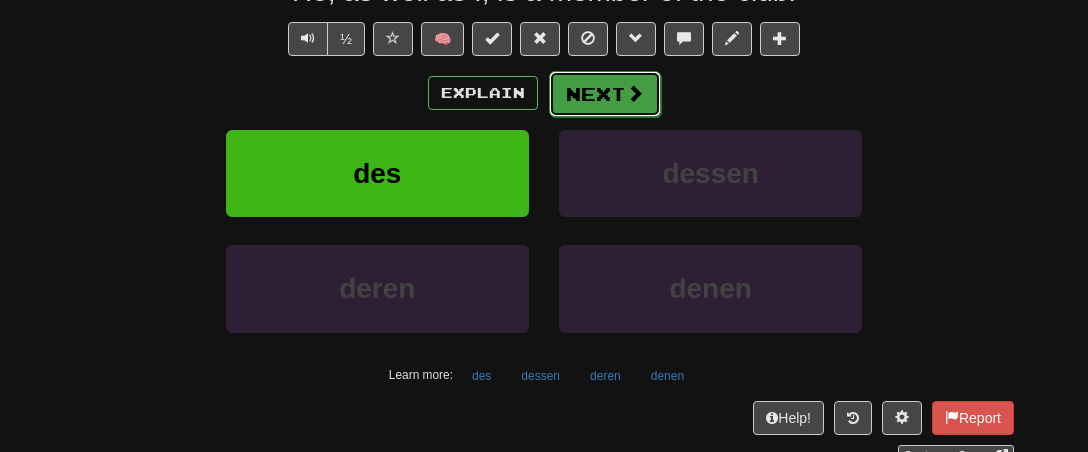 click on "Next" at bounding box center [605, 94] 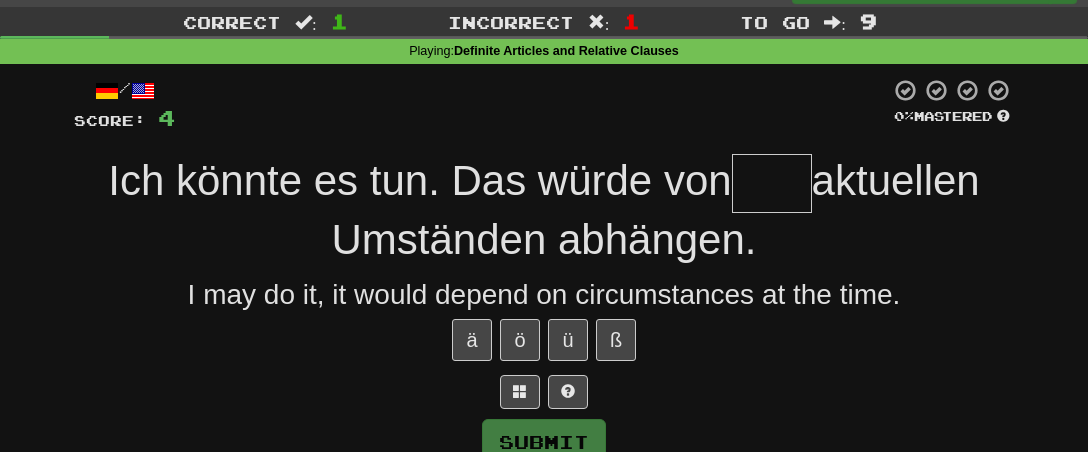 scroll, scrollTop: 44, scrollLeft: 0, axis: vertical 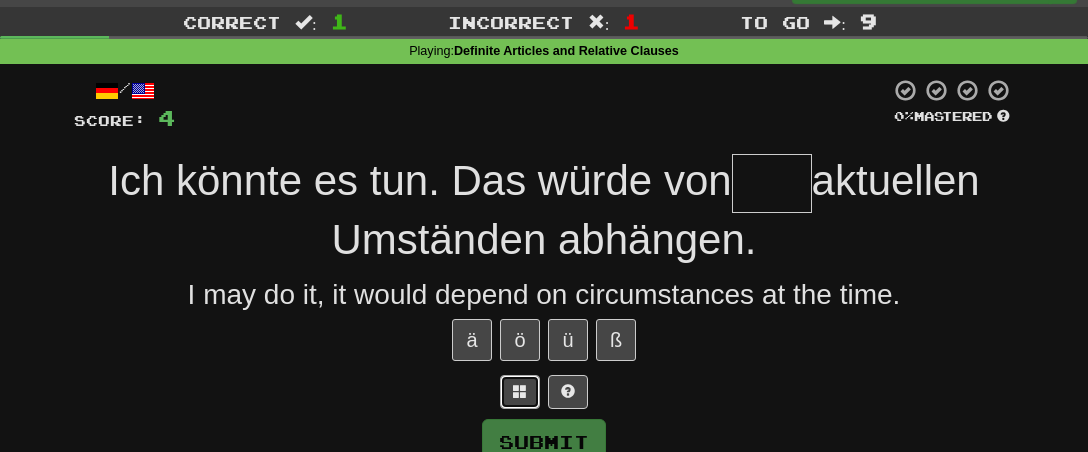 click at bounding box center (520, 391) 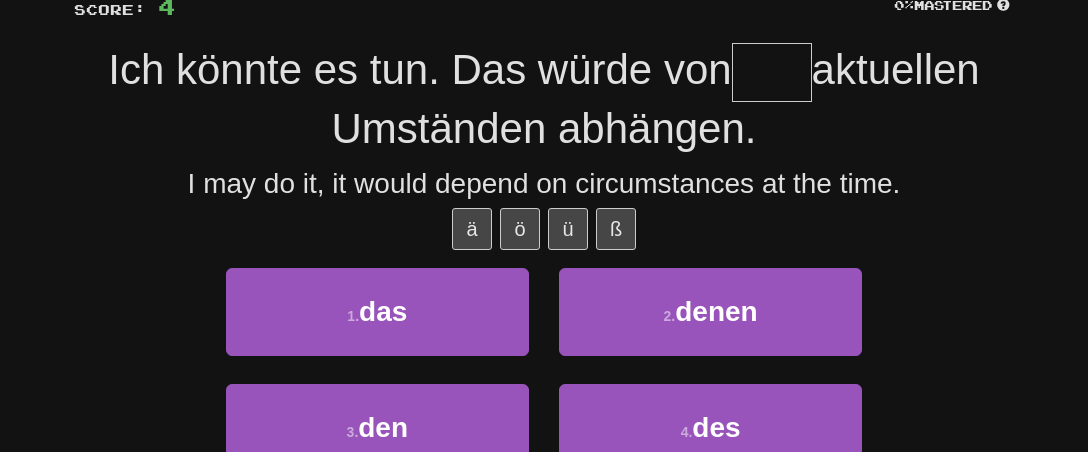 scroll, scrollTop: 163, scrollLeft: 0, axis: vertical 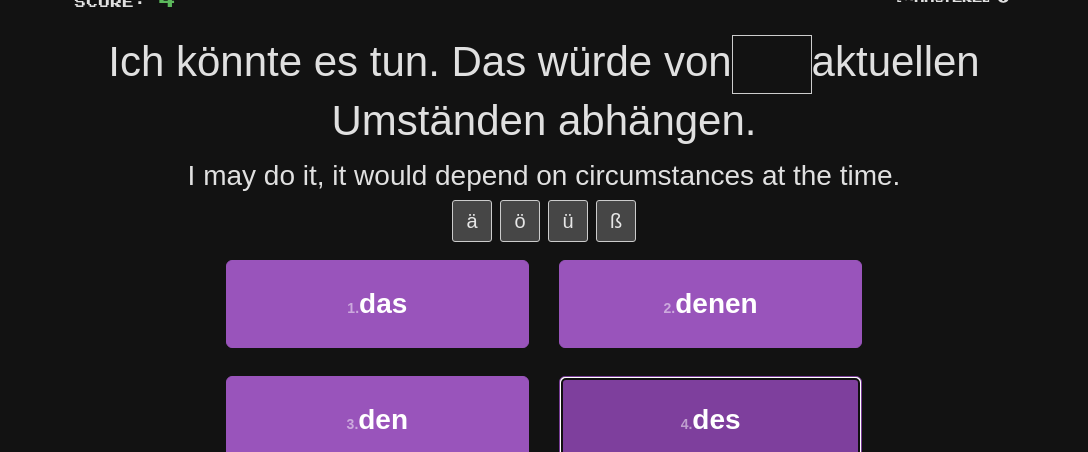 click on "4 .  des" at bounding box center [710, 419] 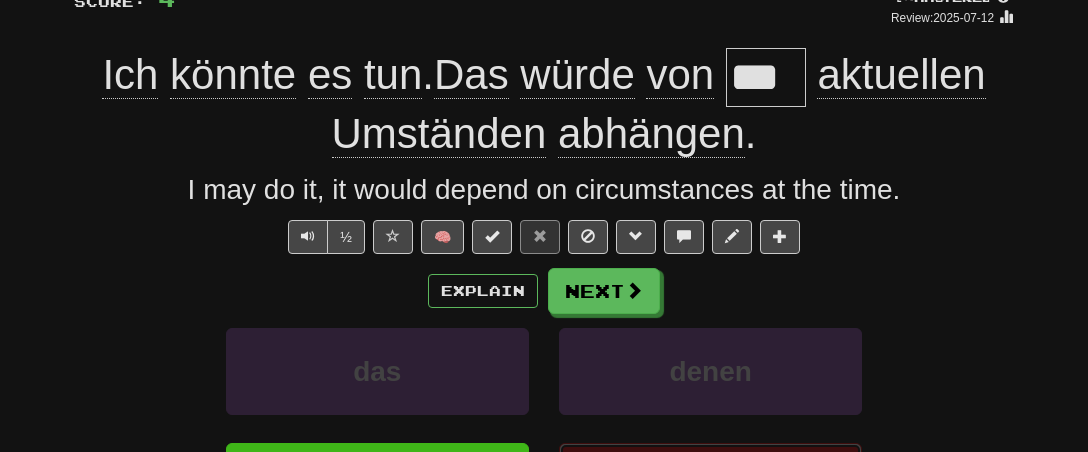 scroll, scrollTop: 0, scrollLeft: 0, axis: both 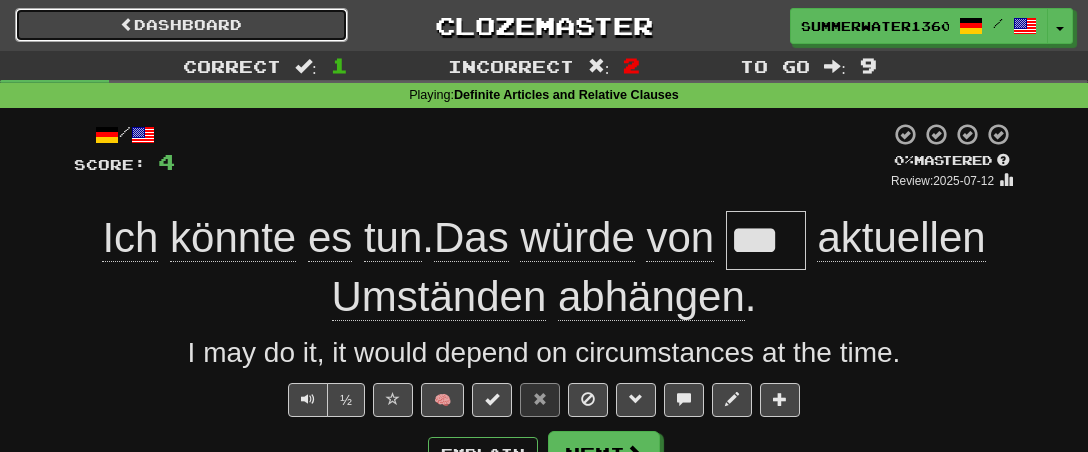 click on "Dashboard" at bounding box center [181, 25] 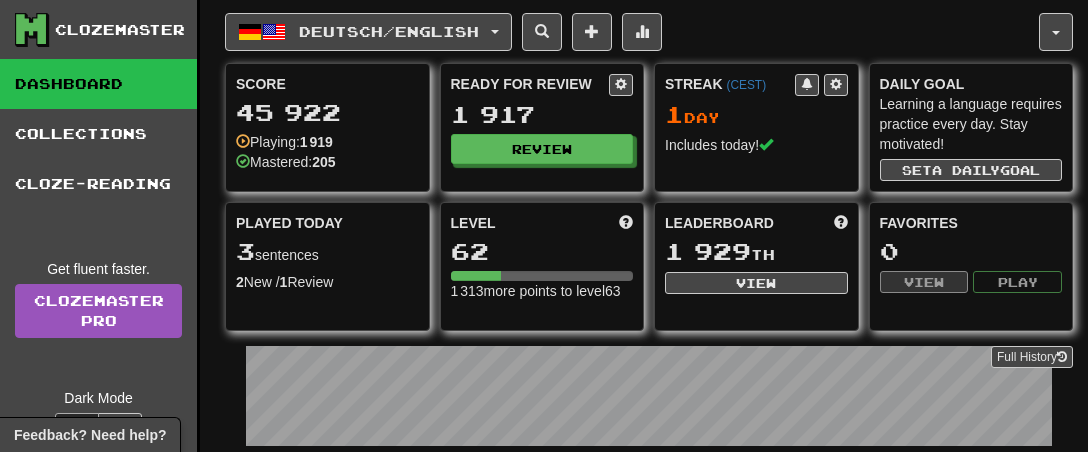 scroll, scrollTop: 0, scrollLeft: 0, axis: both 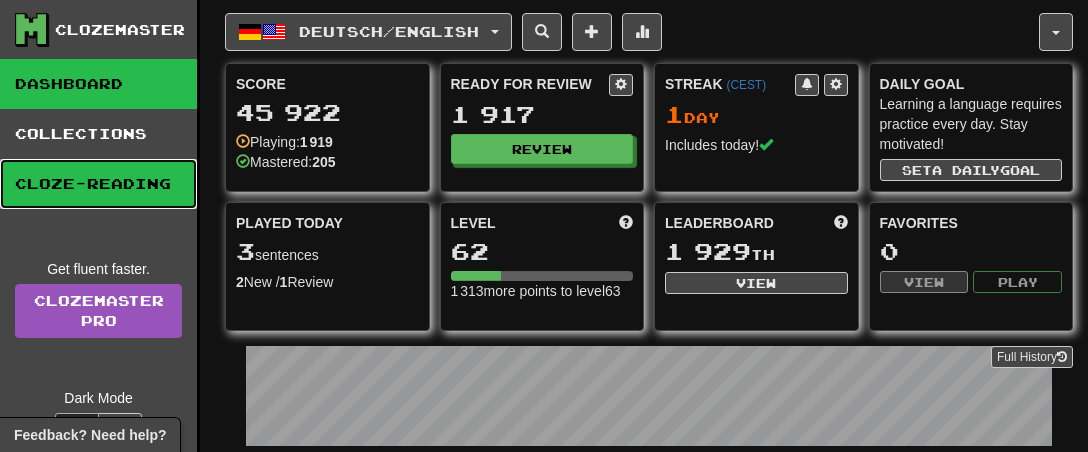 click on "Cloze-Reading" at bounding box center (98, 184) 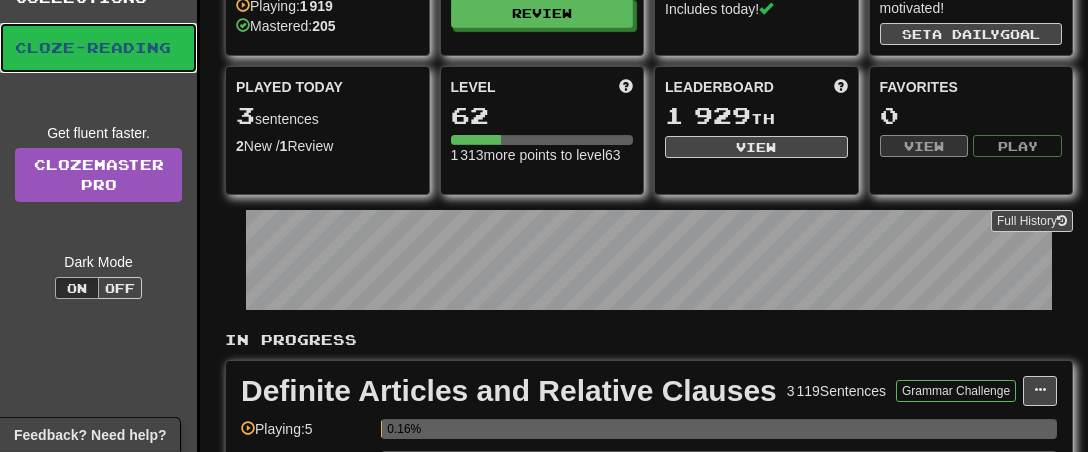 scroll, scrollTop: 0, scrollLeft: 0, axis: both 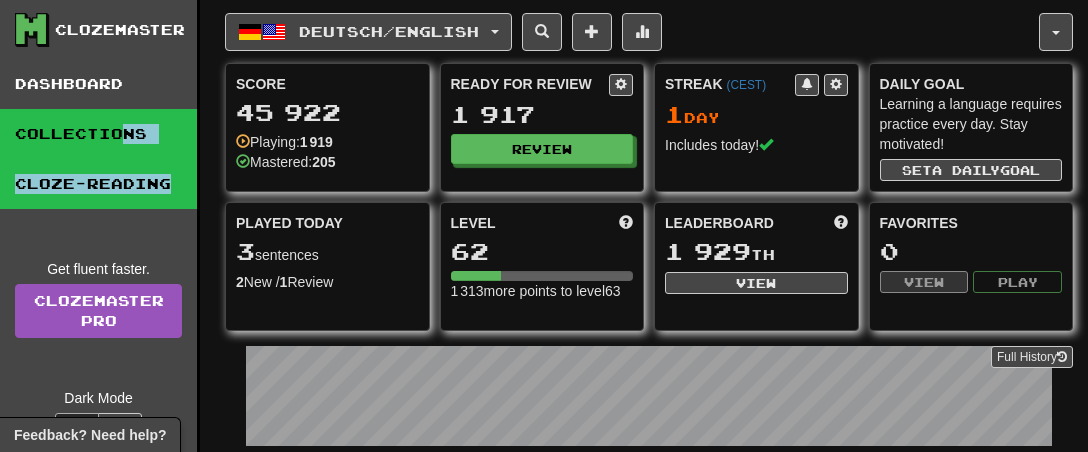 drag, startPoint x: 200, startPoint y: 164, endPoint x: 120, endPoint y: 130, distance: 86.925255 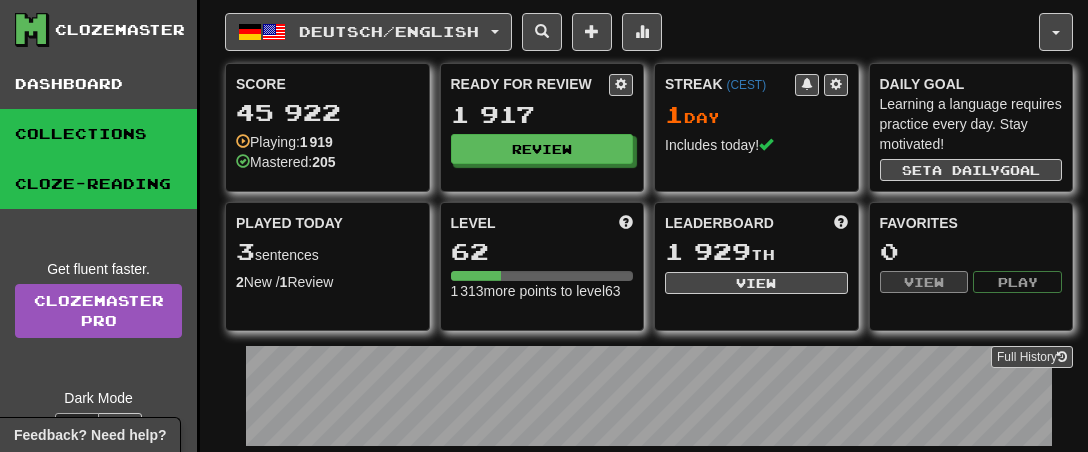 click on "Collections" at bounding box center (98, 134) 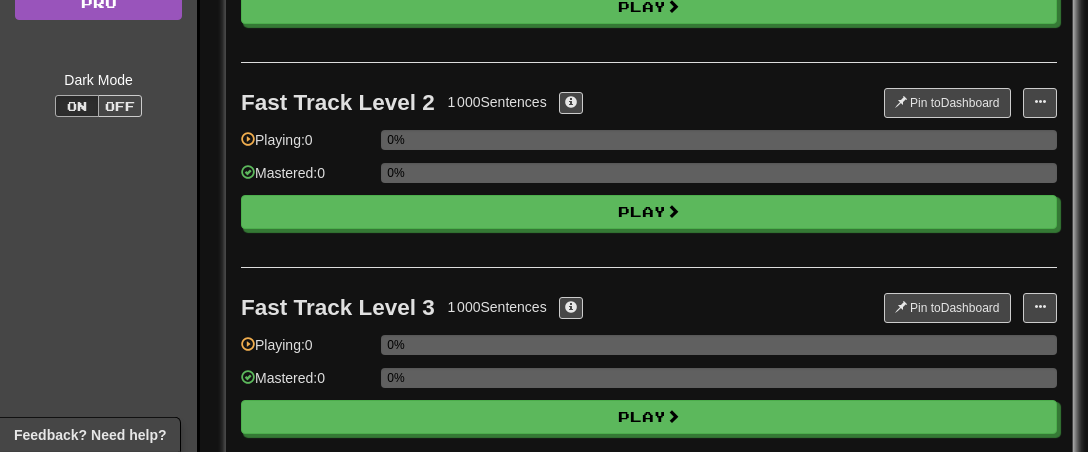 scroll, scrollTop: 0, scrollLeft: 0, axis: both 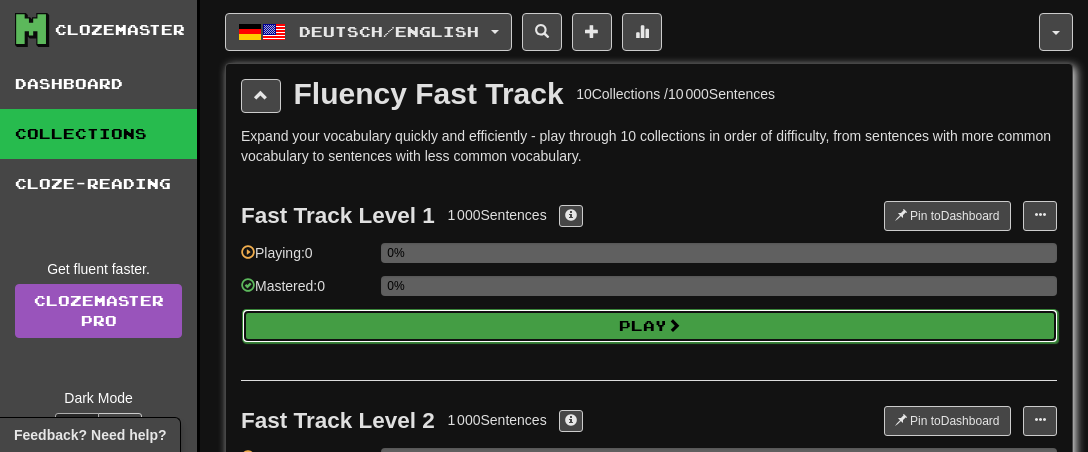 click on "Play" at bounding box center [650, 326] 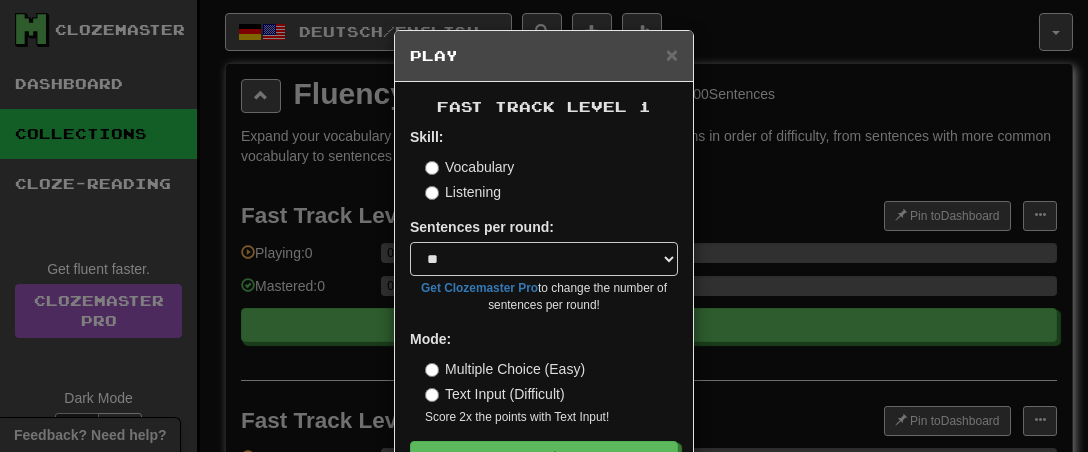 scroll, scrollTop: 31, scrollLeft: 0, axis: vertical 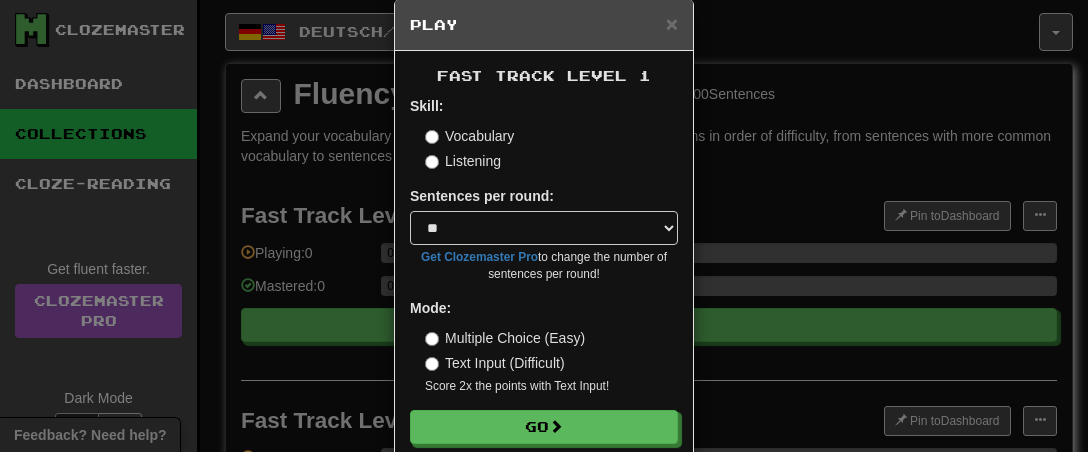 click on "Listening" at bounding box center [463, 161] 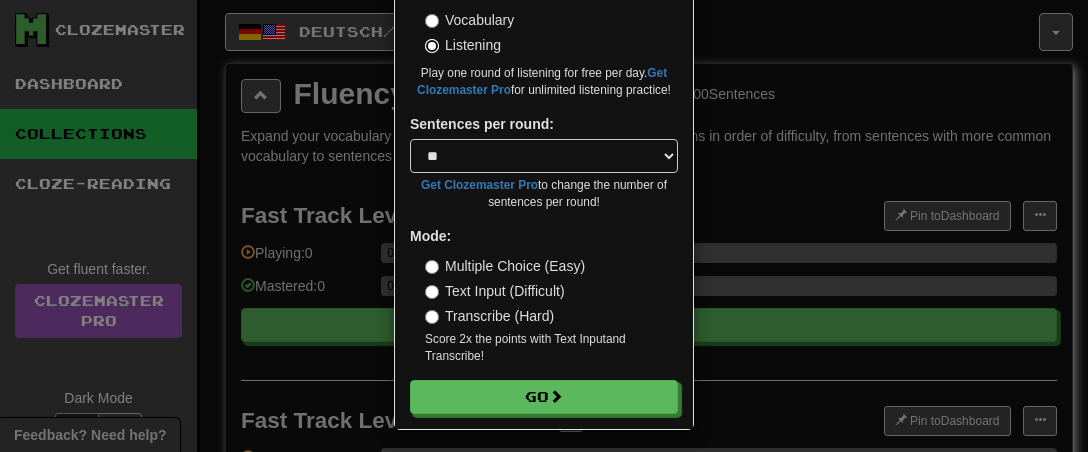 scroll, scrollTop: 154, scrollLeft: 0, axis: vertical 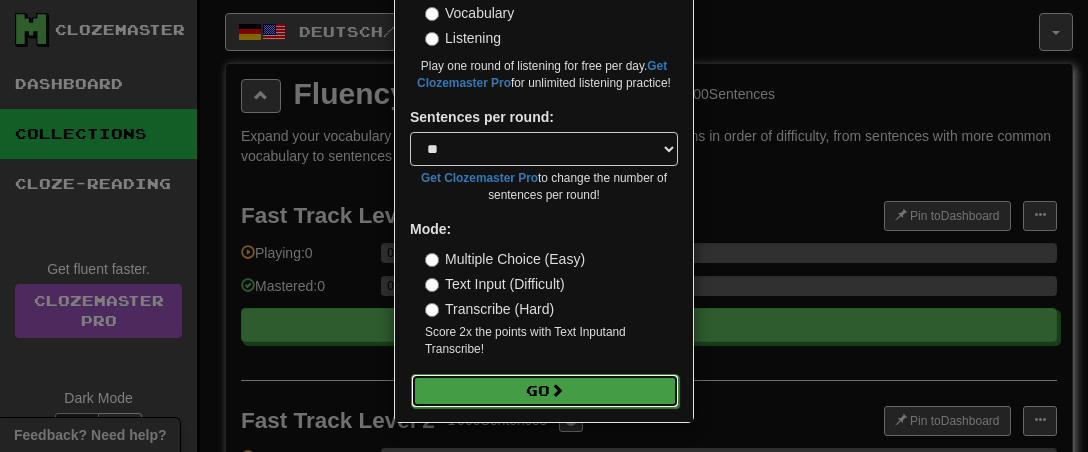 click on "Go" at bounding box center [545, 391] 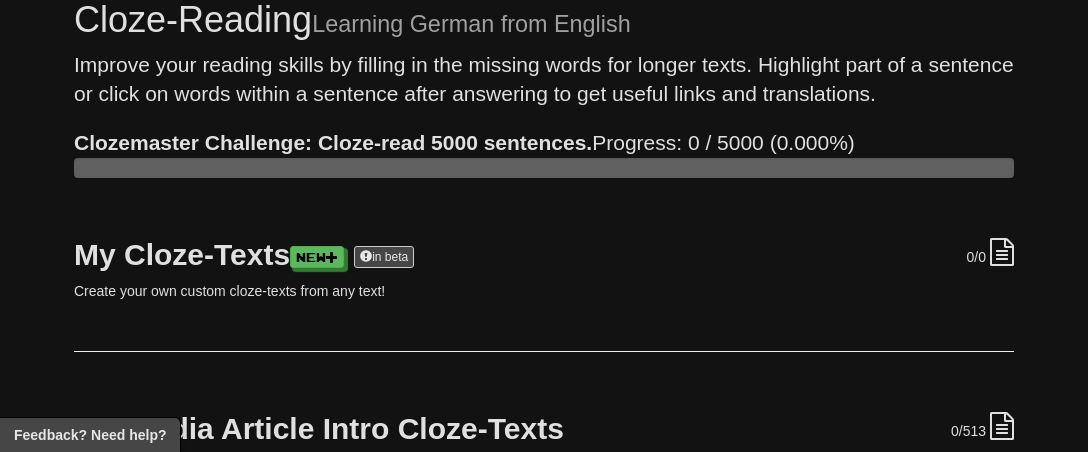 scroll, scrollTop: 71, scrollLeft: 0, axis: vertical 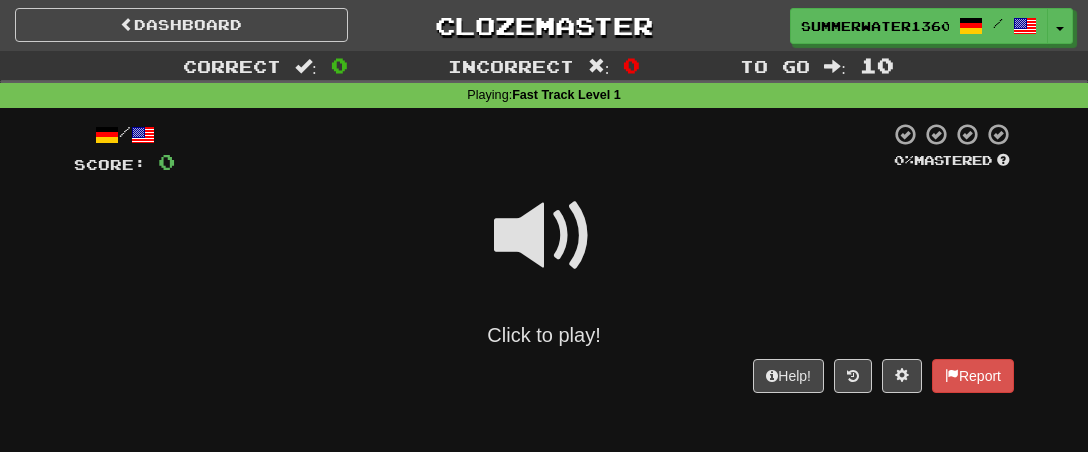 click at bounding box center (544, 236) 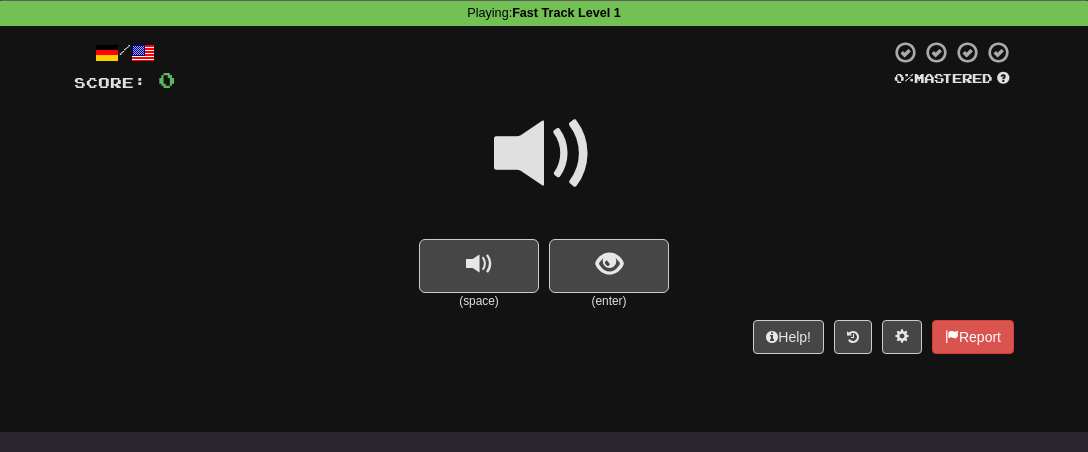 scroll, scrollTop: 81, scrollLeft: 0, axis: vertical 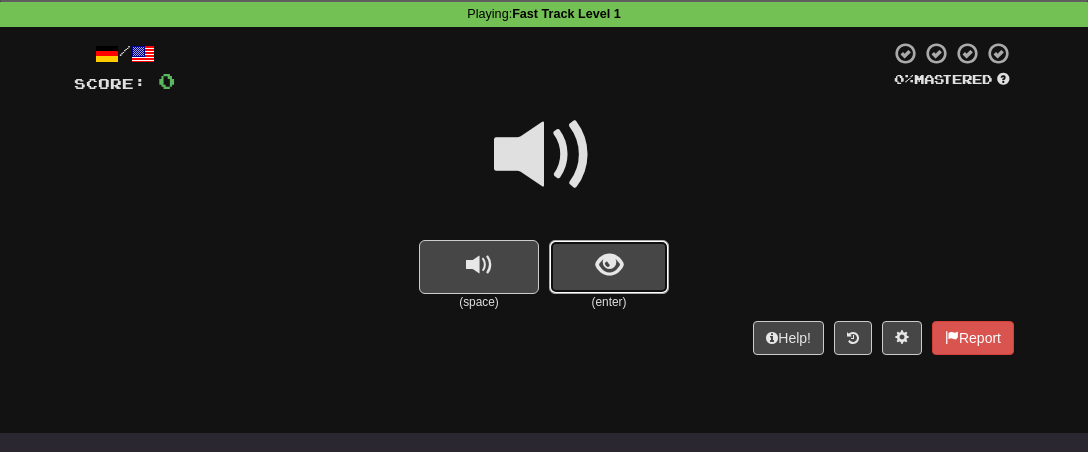 click at bounding box center [609, 267] 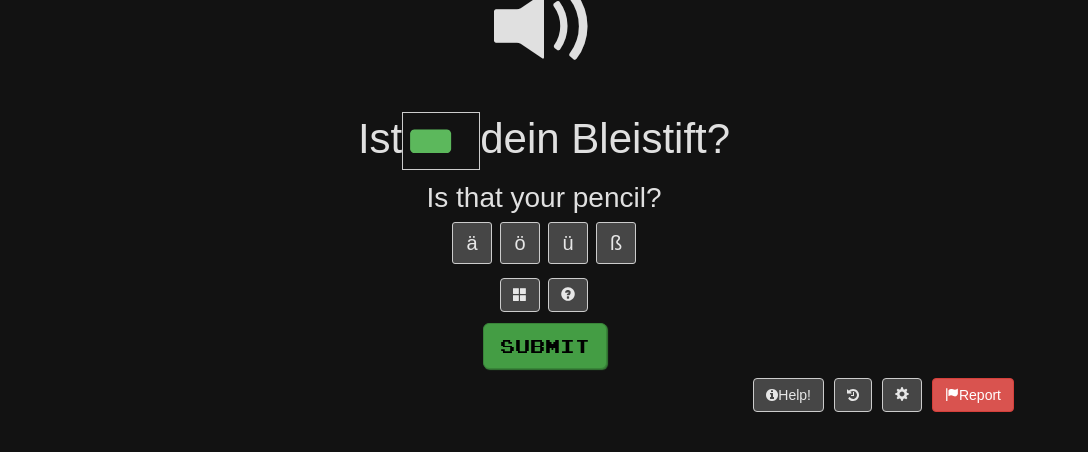 type on "***" 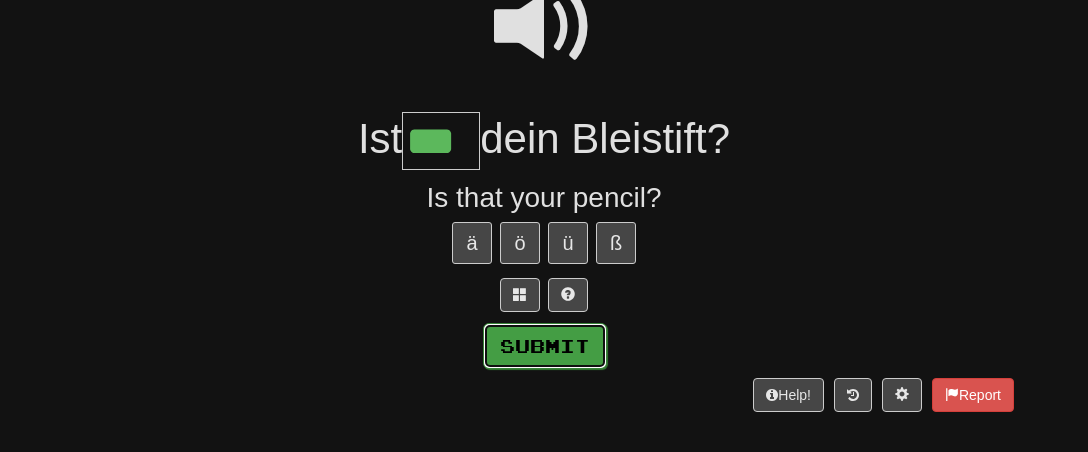 click on "Submit" at bounding box center (545, 346) 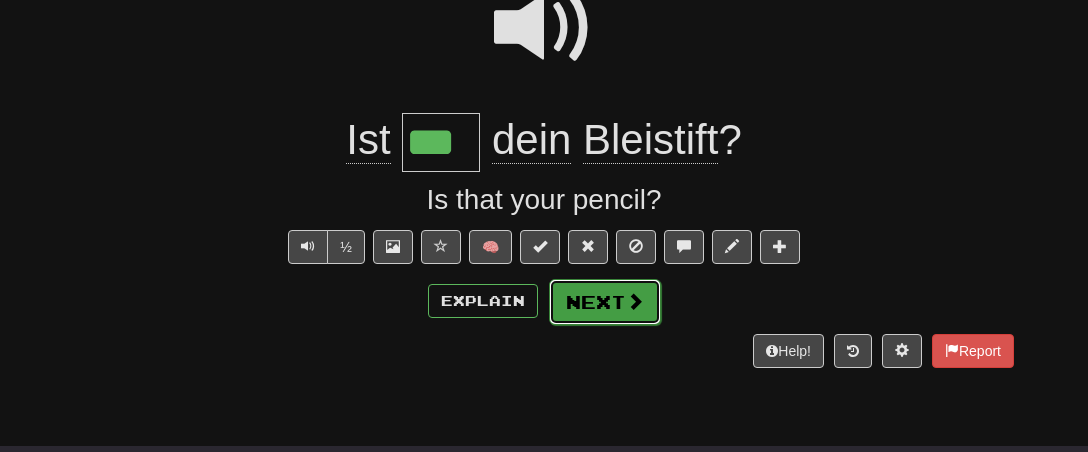 click on "Next" at bounding box center (605, 302) 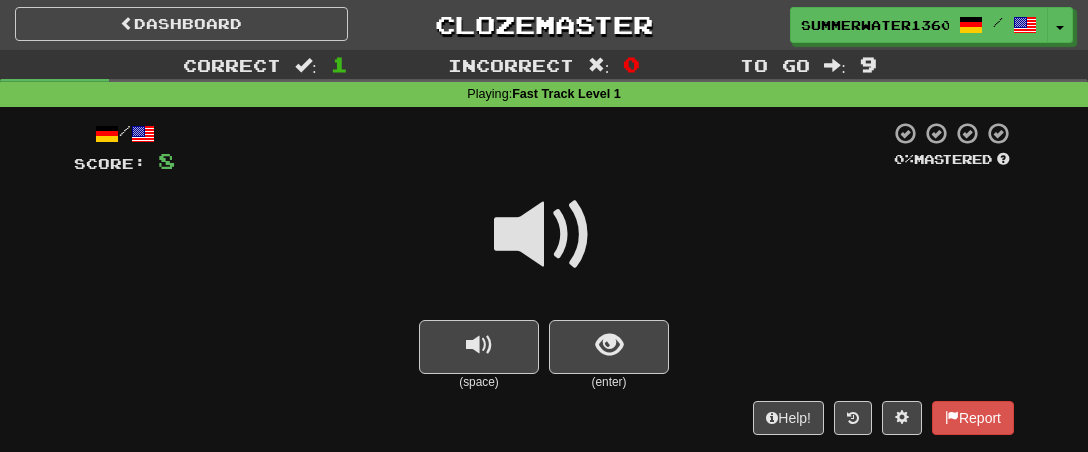 scroll, scrollTop: 72, scrollLeft: 0, axis: vertical 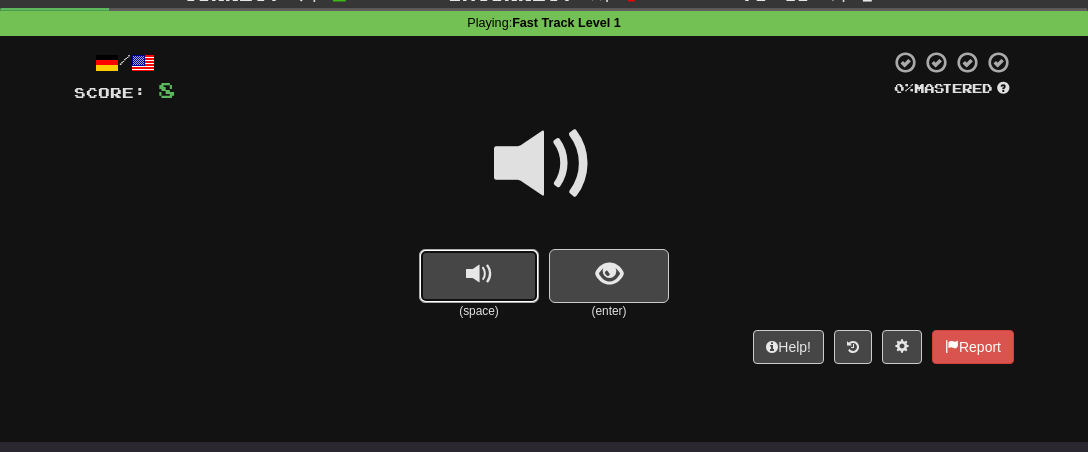 click at bounding box center [479, 276] 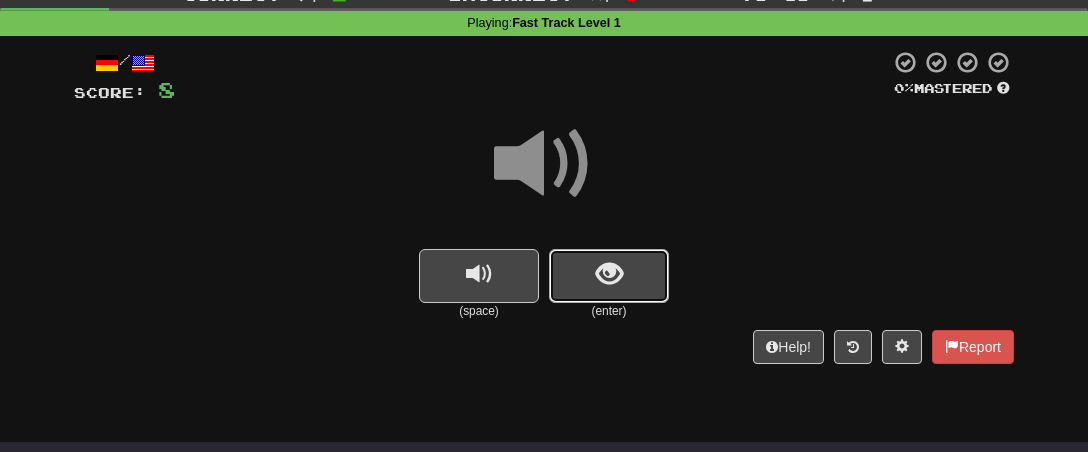 click at bounding box center (609, 276) 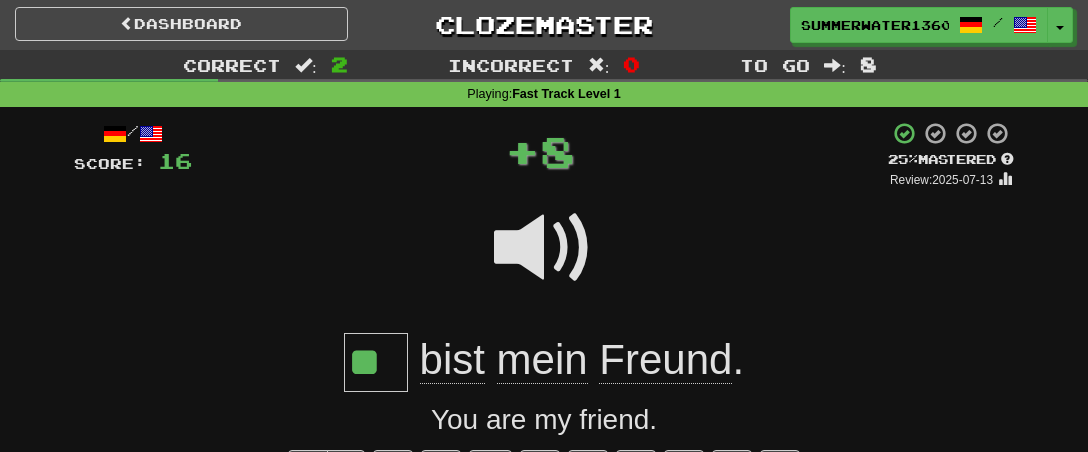 type on "**" 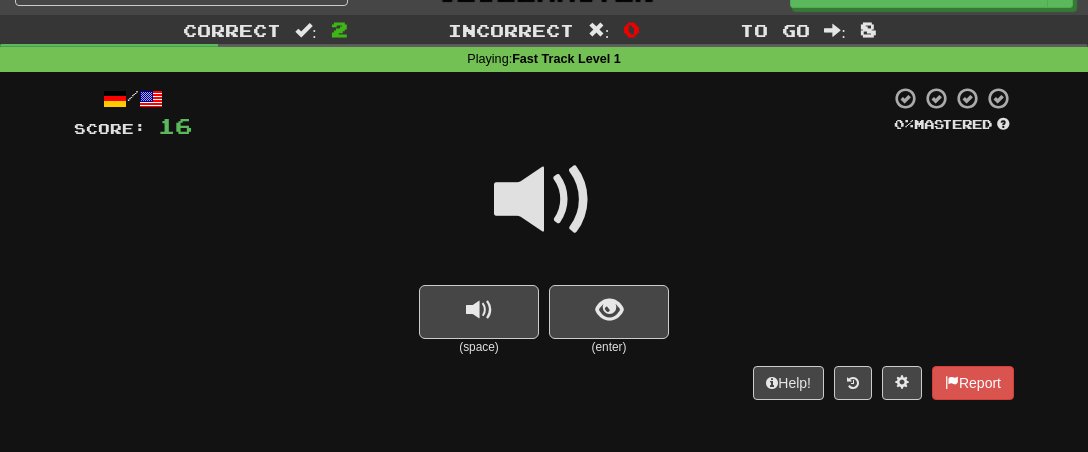 scroll, scrollTop: 40, scrollLeft: 0, axis: vertical 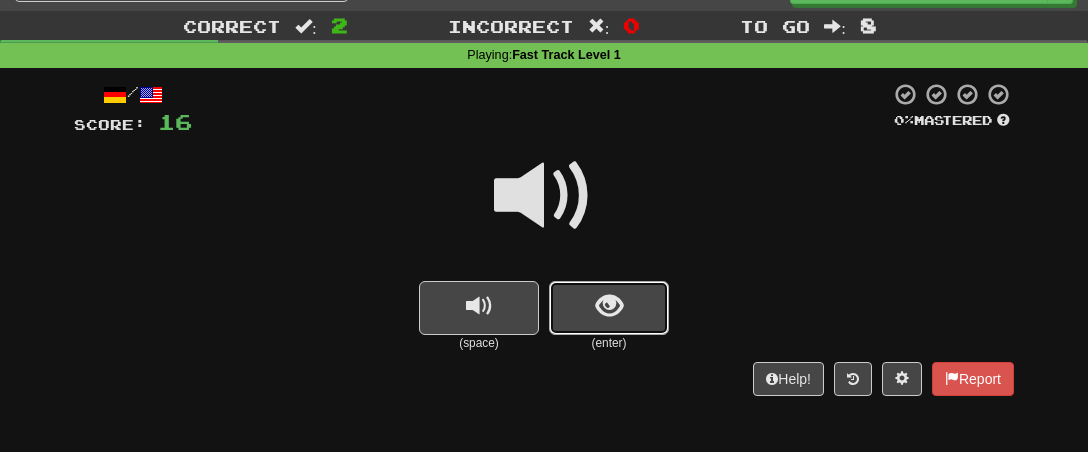 click at bounding box center [609, 306] 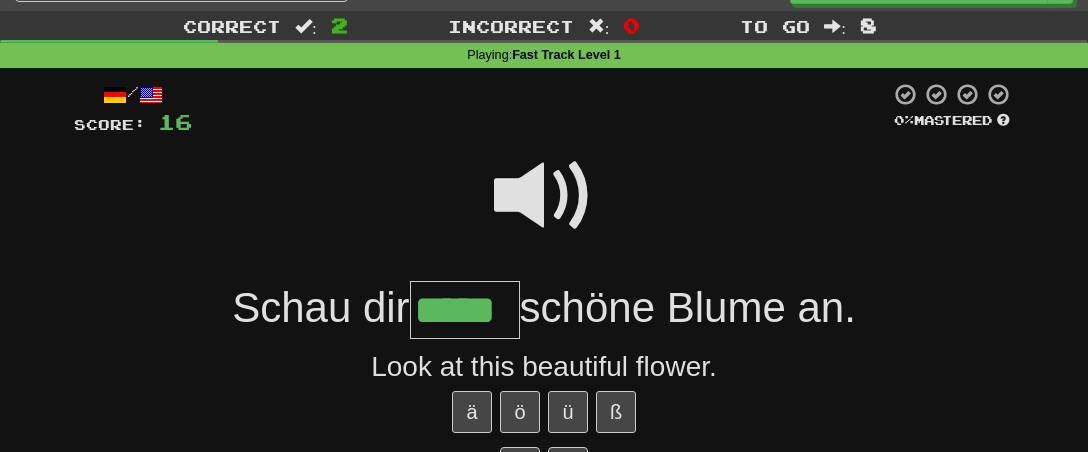 type on "*****" 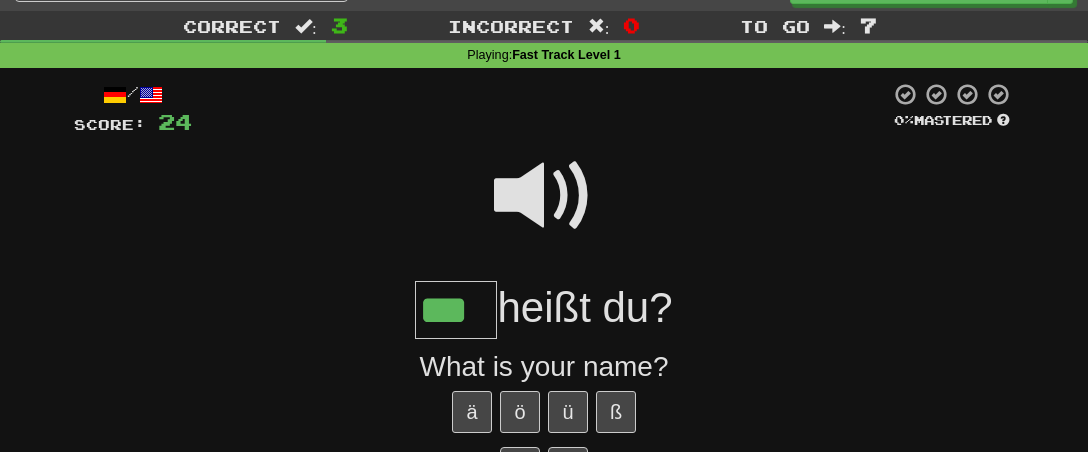 type on "***" 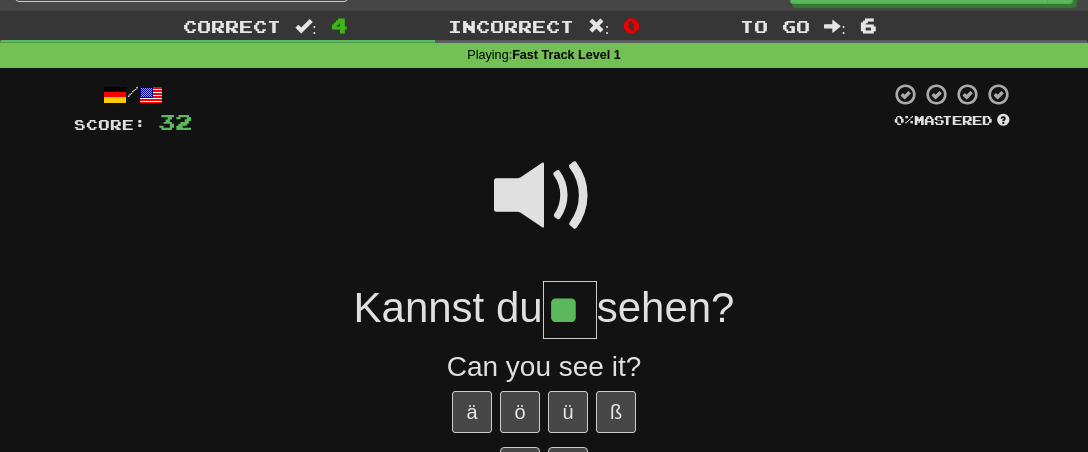 type on "**" 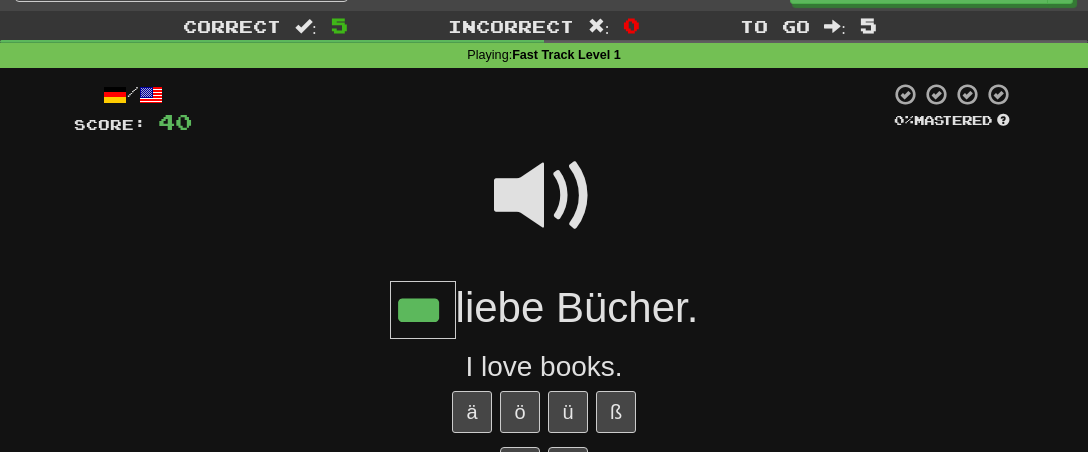 type on "***" 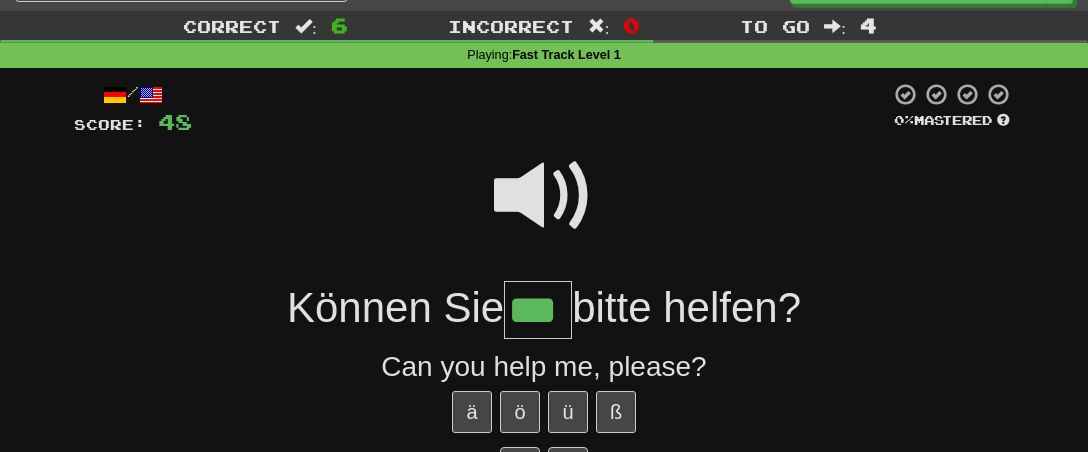 type on "***" 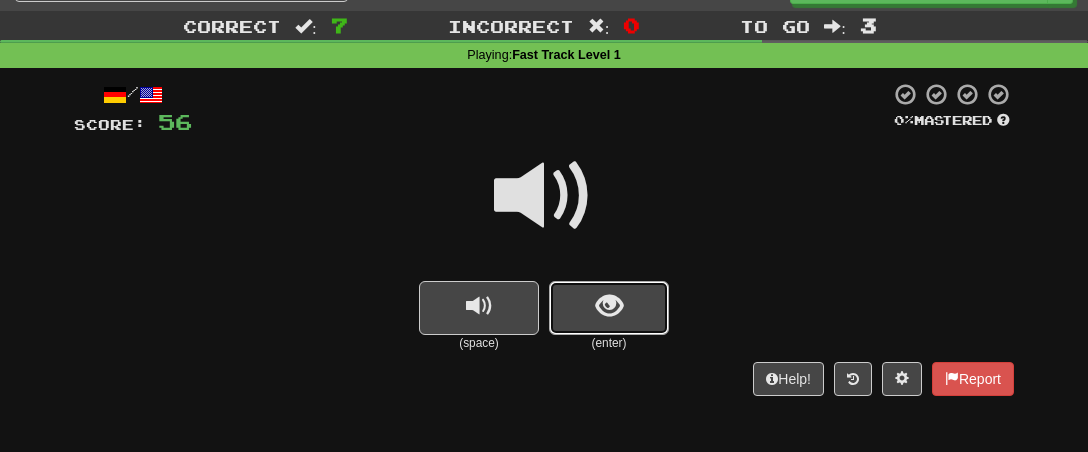 scroll, scrollTop: 40, scrollLeft: 0, axis: vertical 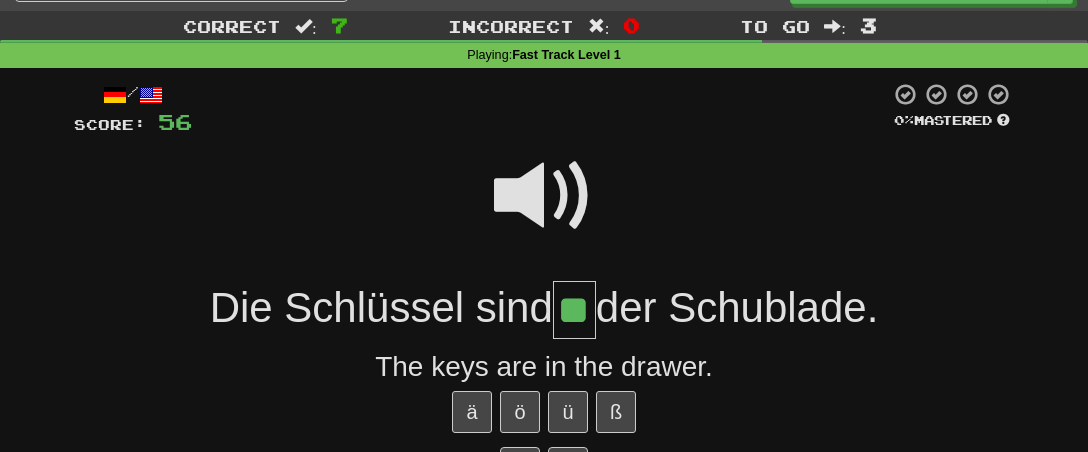 type on "**" 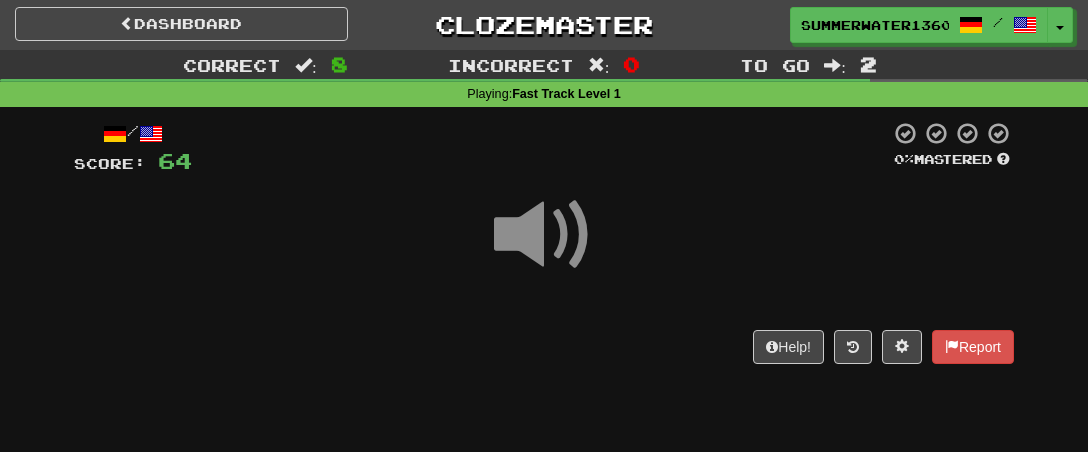 scroll, scrollTop: 0, scrollLeft: 0, axis: both 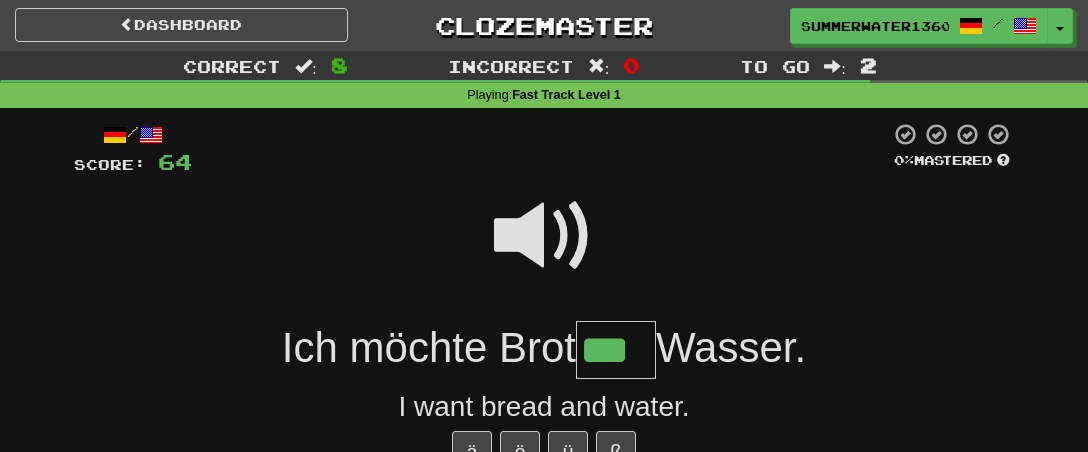 type on "***" 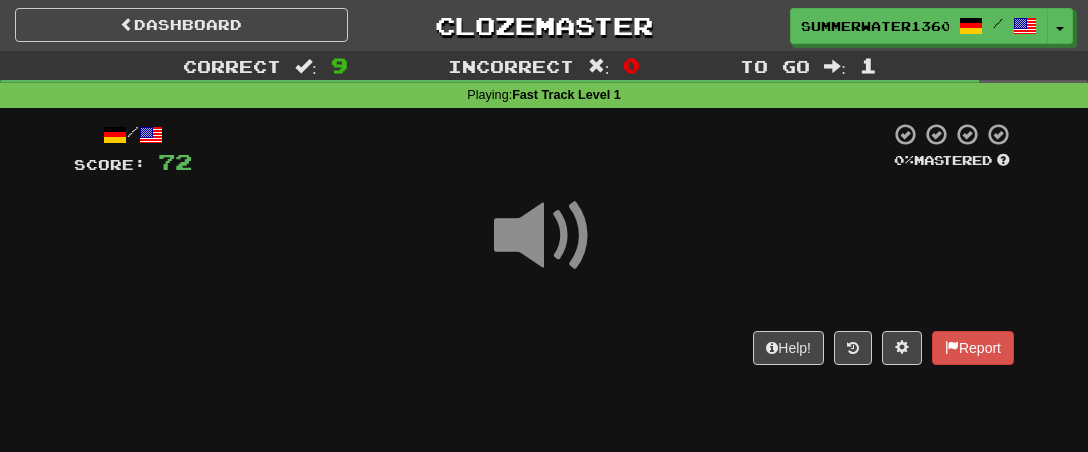 click at bounding box center (544, 236) 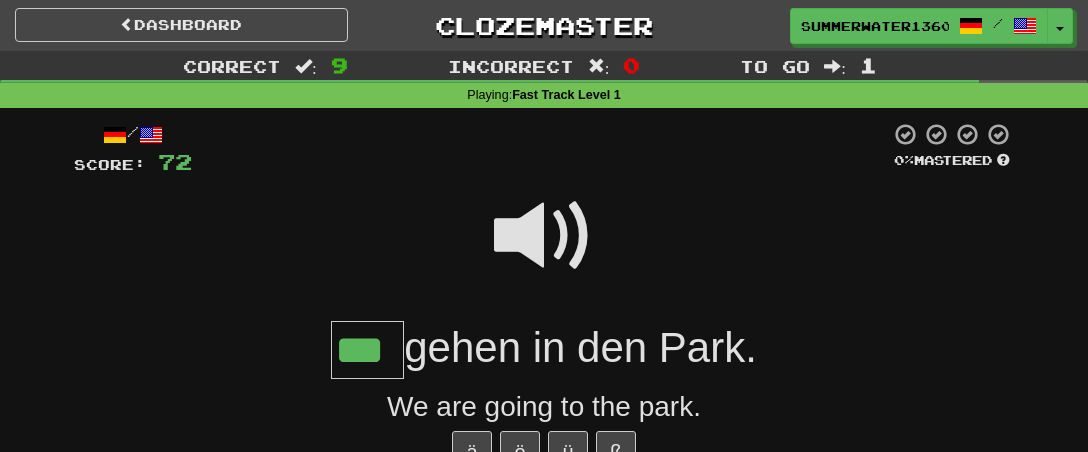 type on "***" 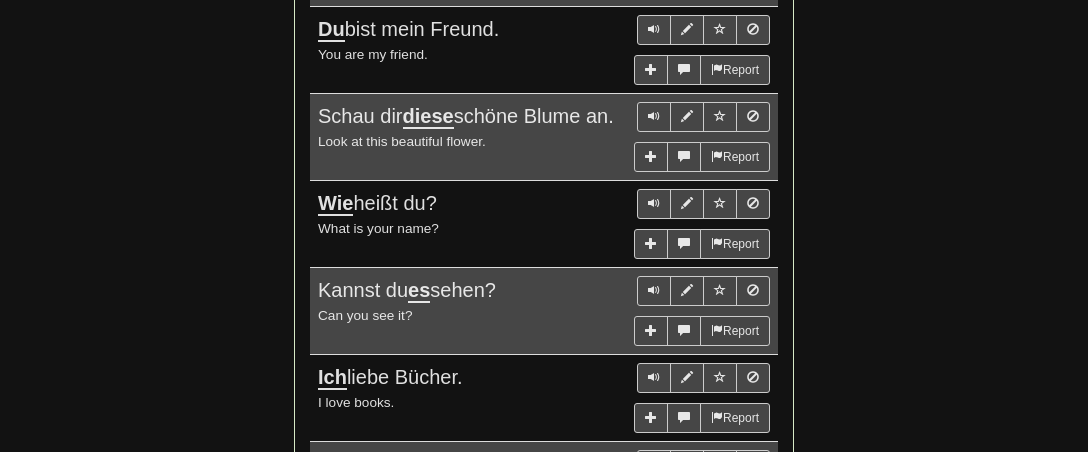 scroll, scrollTop: 1275, scrollLeft: 0, axis: vertical 